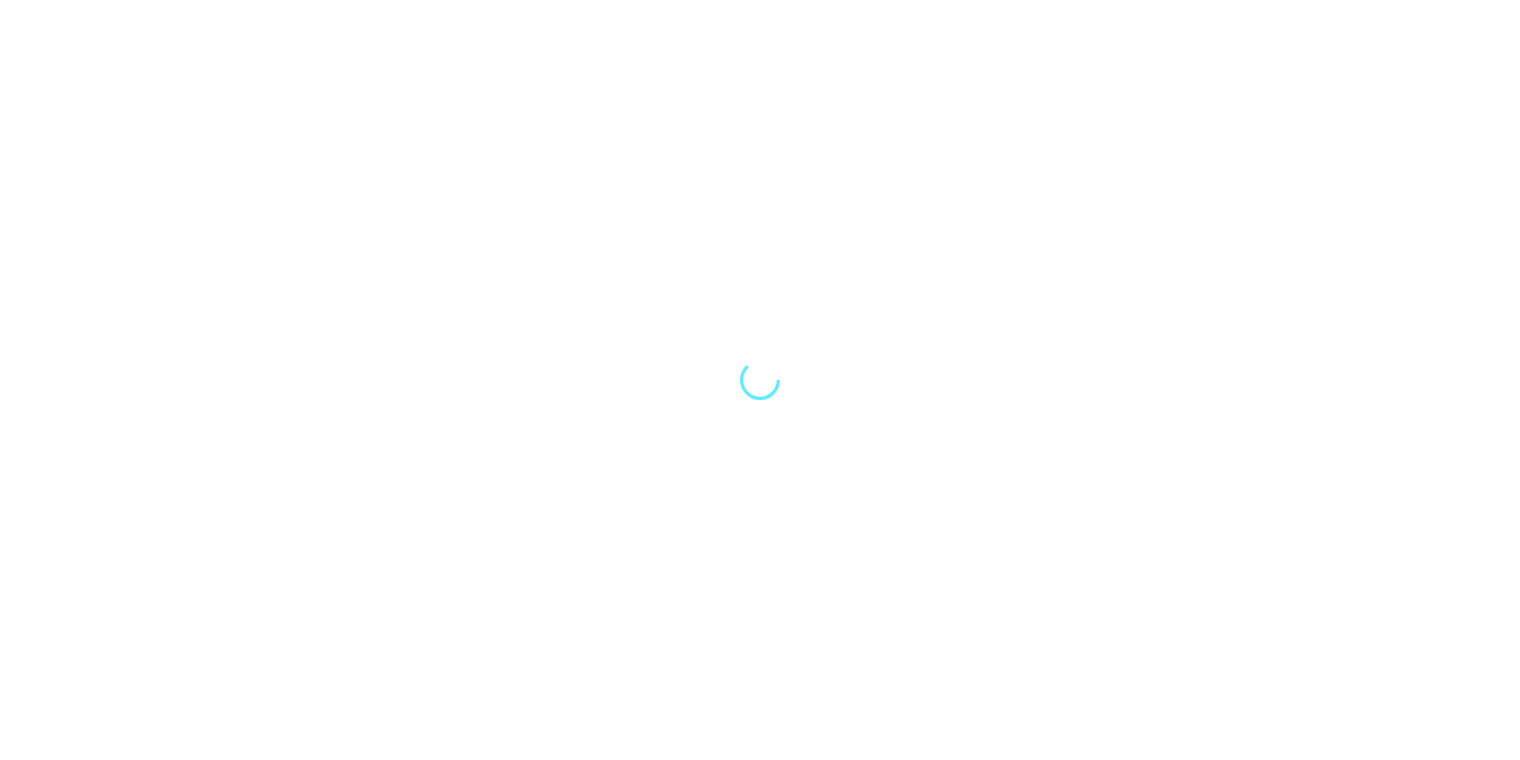 scroll, scrollTop: 0, scrollLeft: 0, axis: both 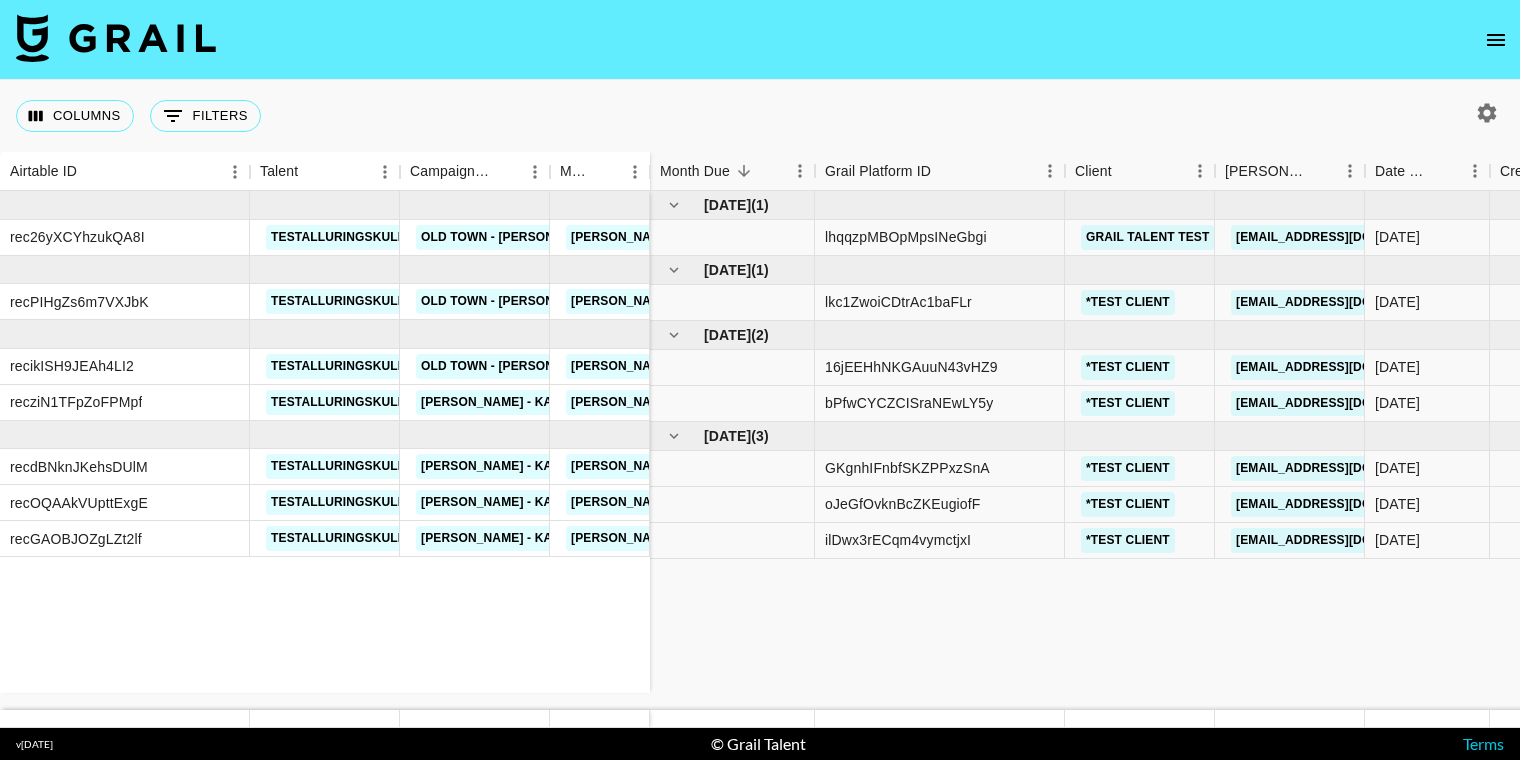 click 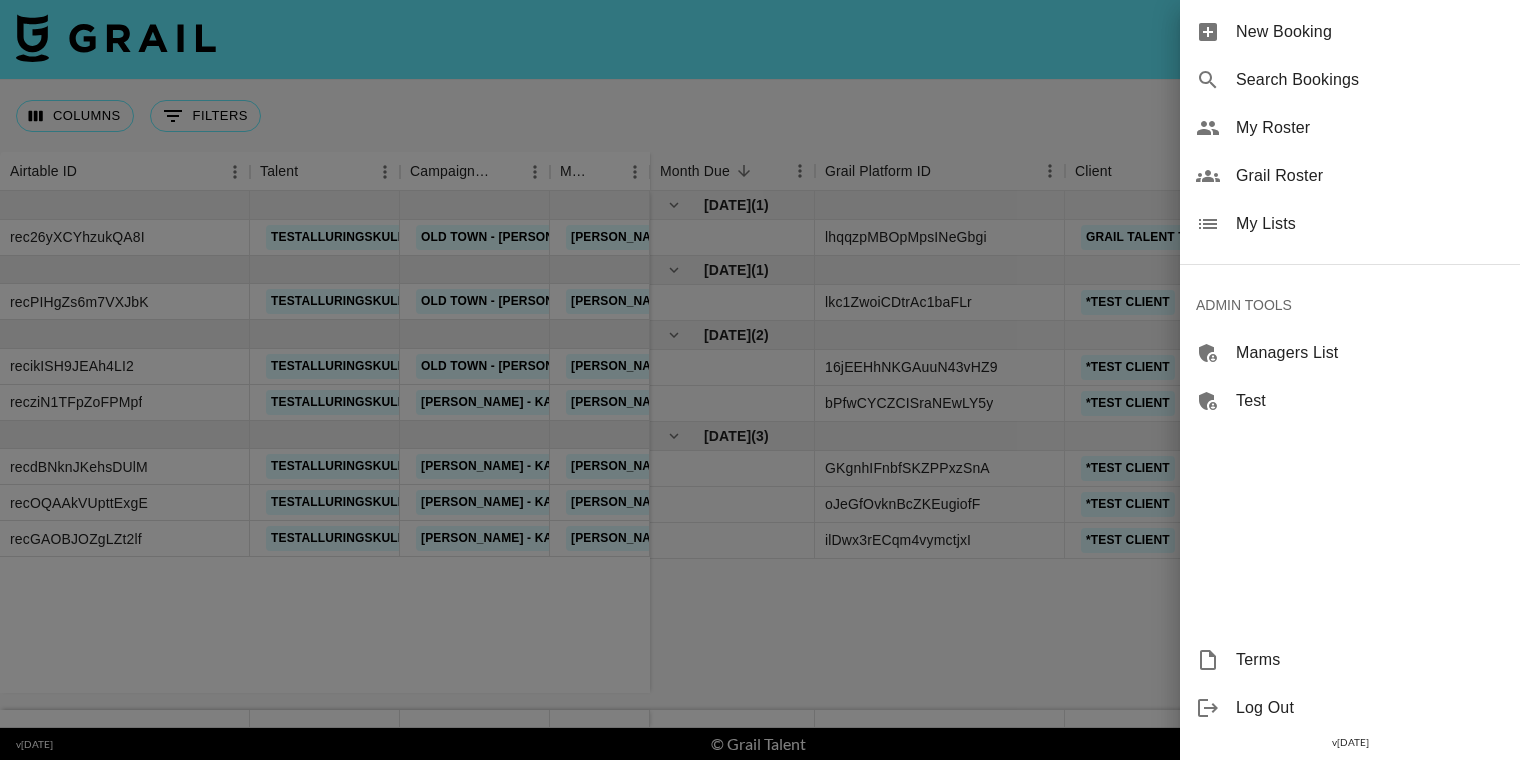 click on "My Lists" at bounding box center [1370, 224] 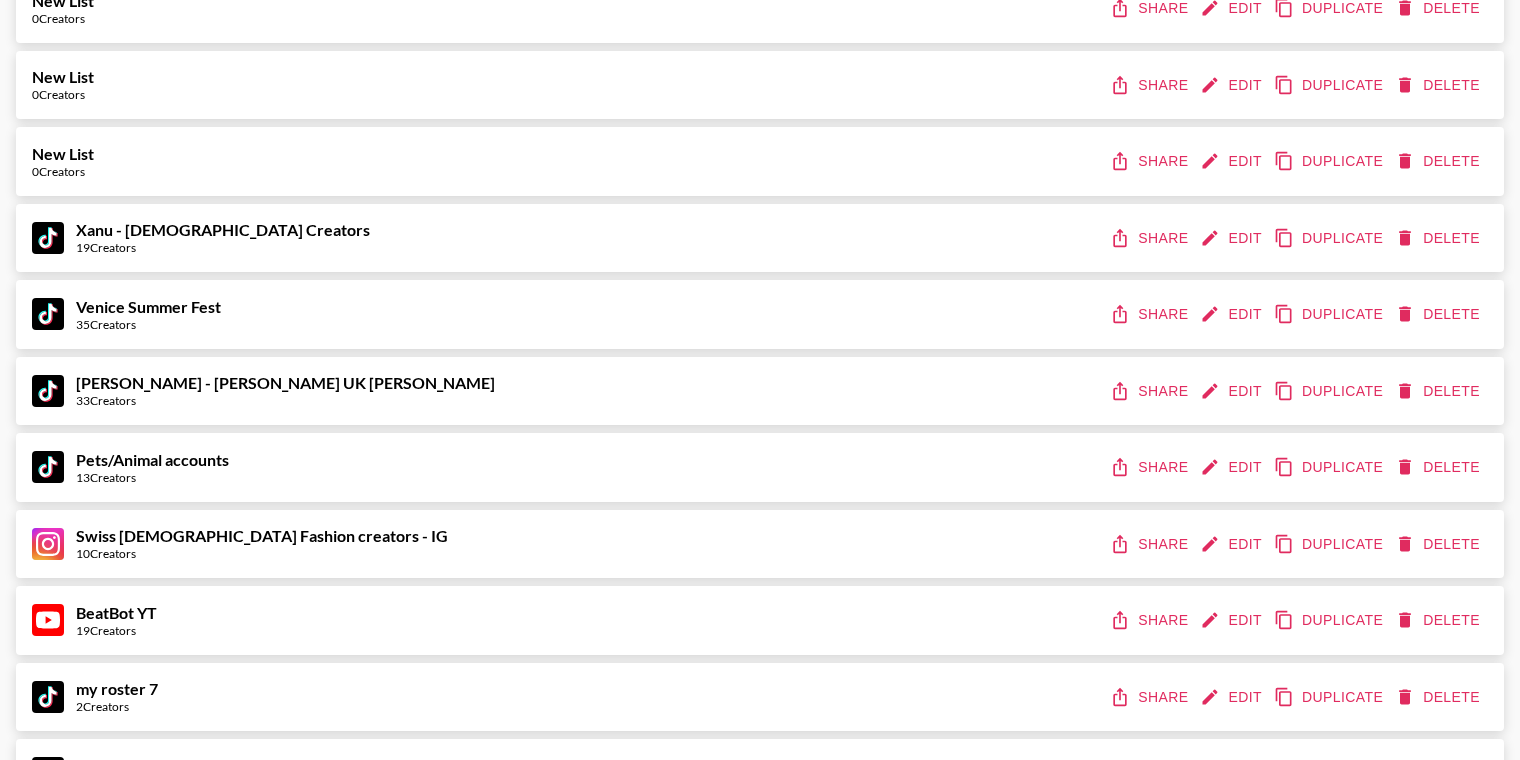 scroll, scrollTop: 5458, scrollLeft: 0, axis: vertical 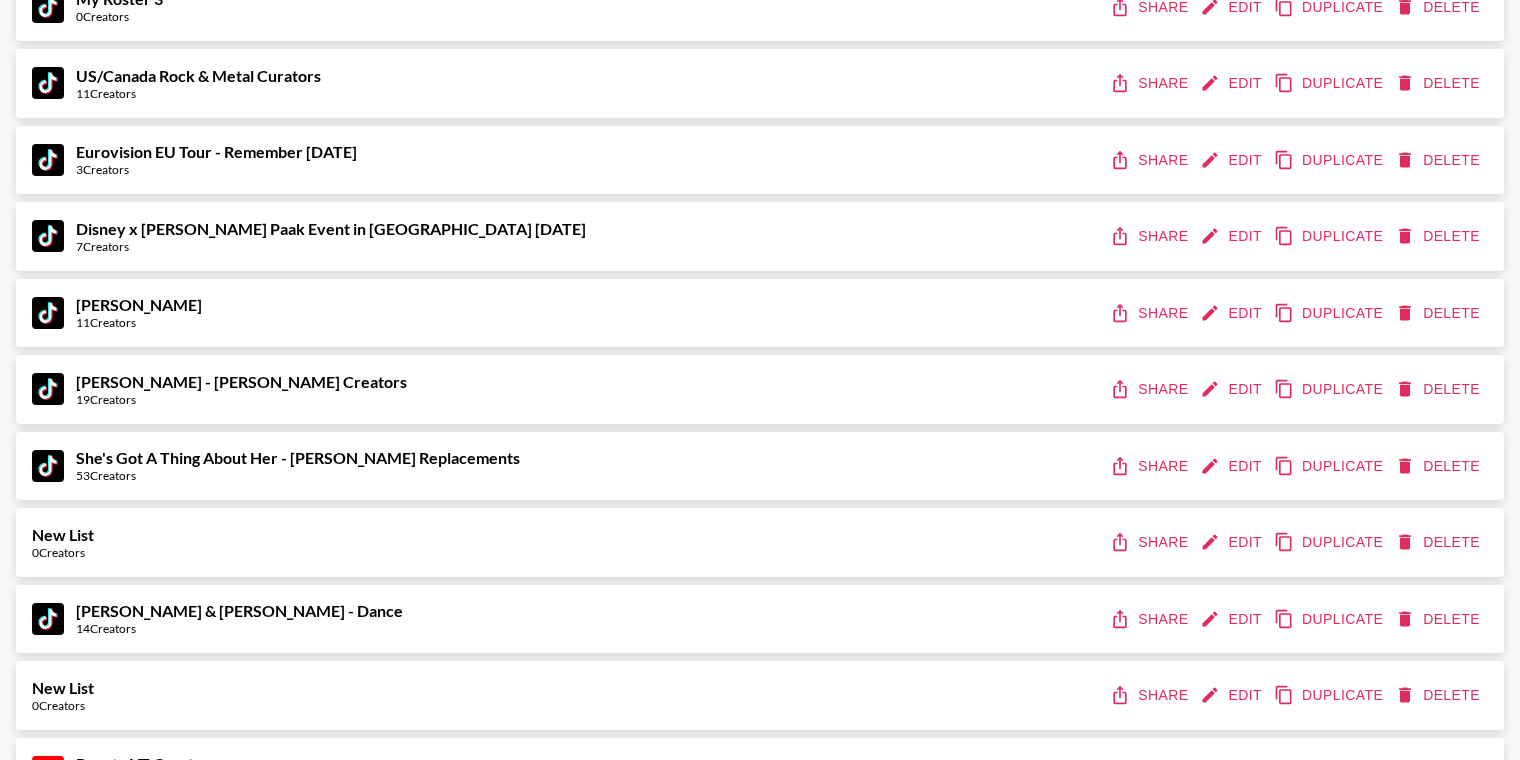 click on "Edit" at bounding box center (1233, 389) 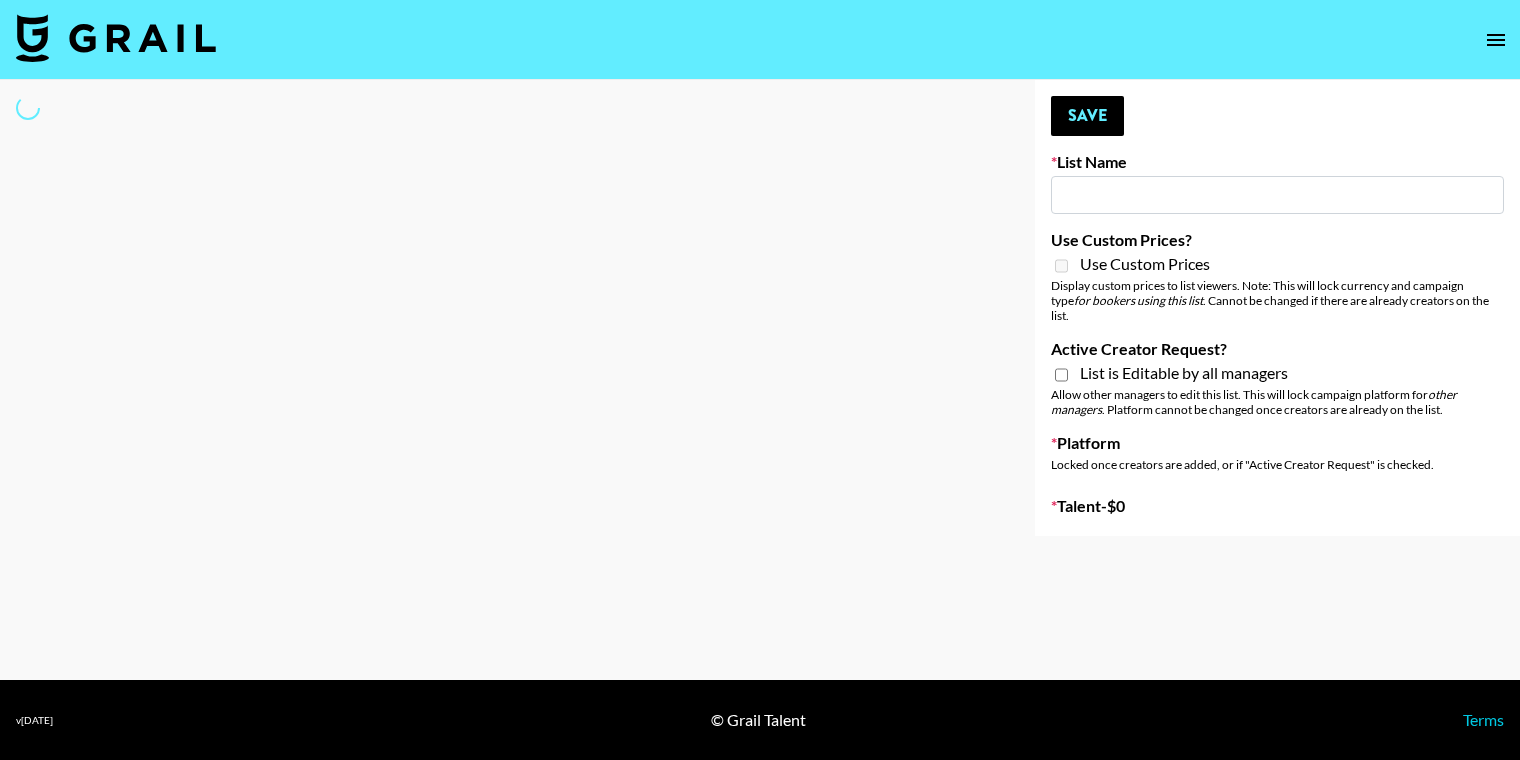 scroll, scrollTop: 0, scrollLeft: 0, axis: both 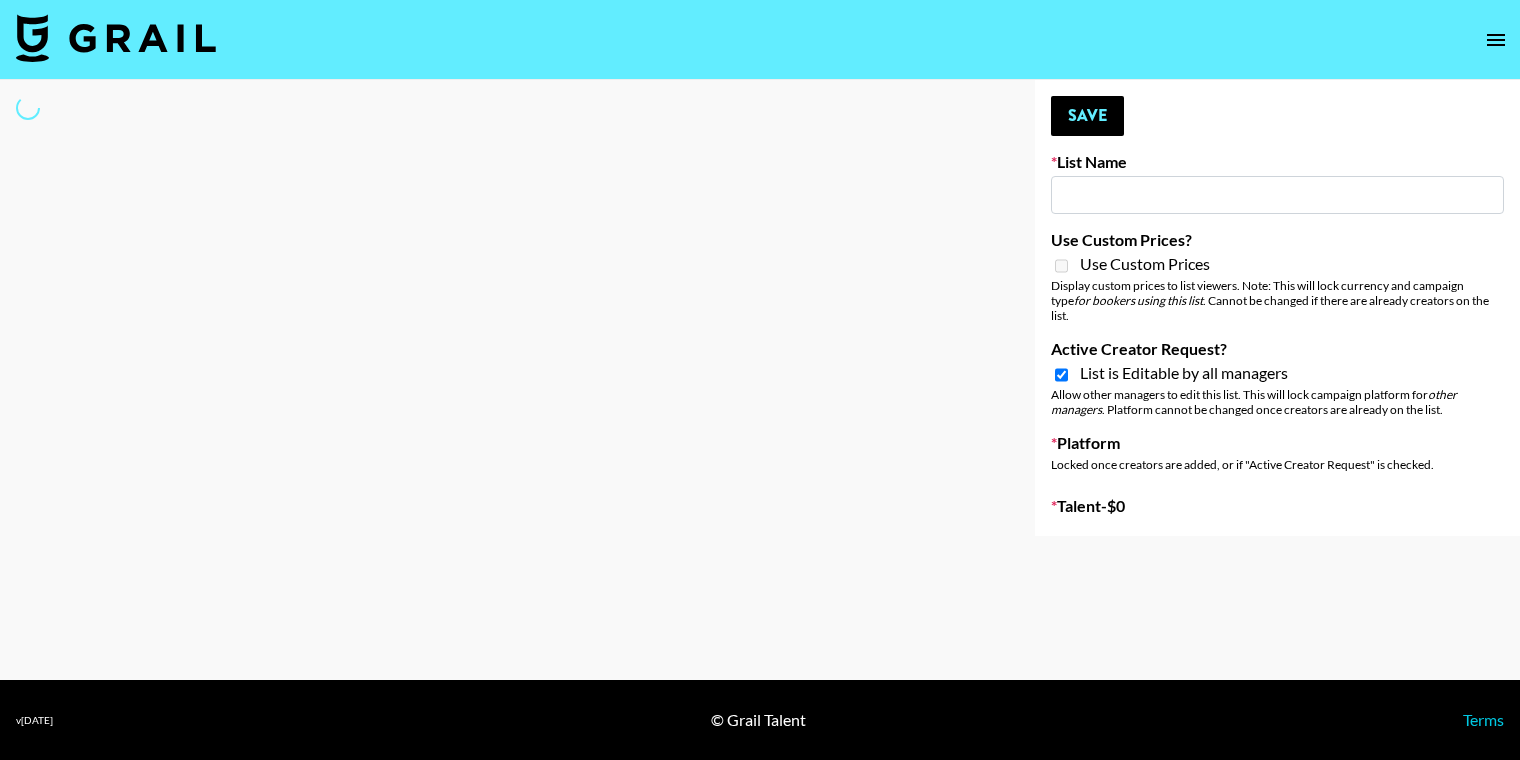 type on "[PERSON_NAME] - [PERSON_NAME] Creators" 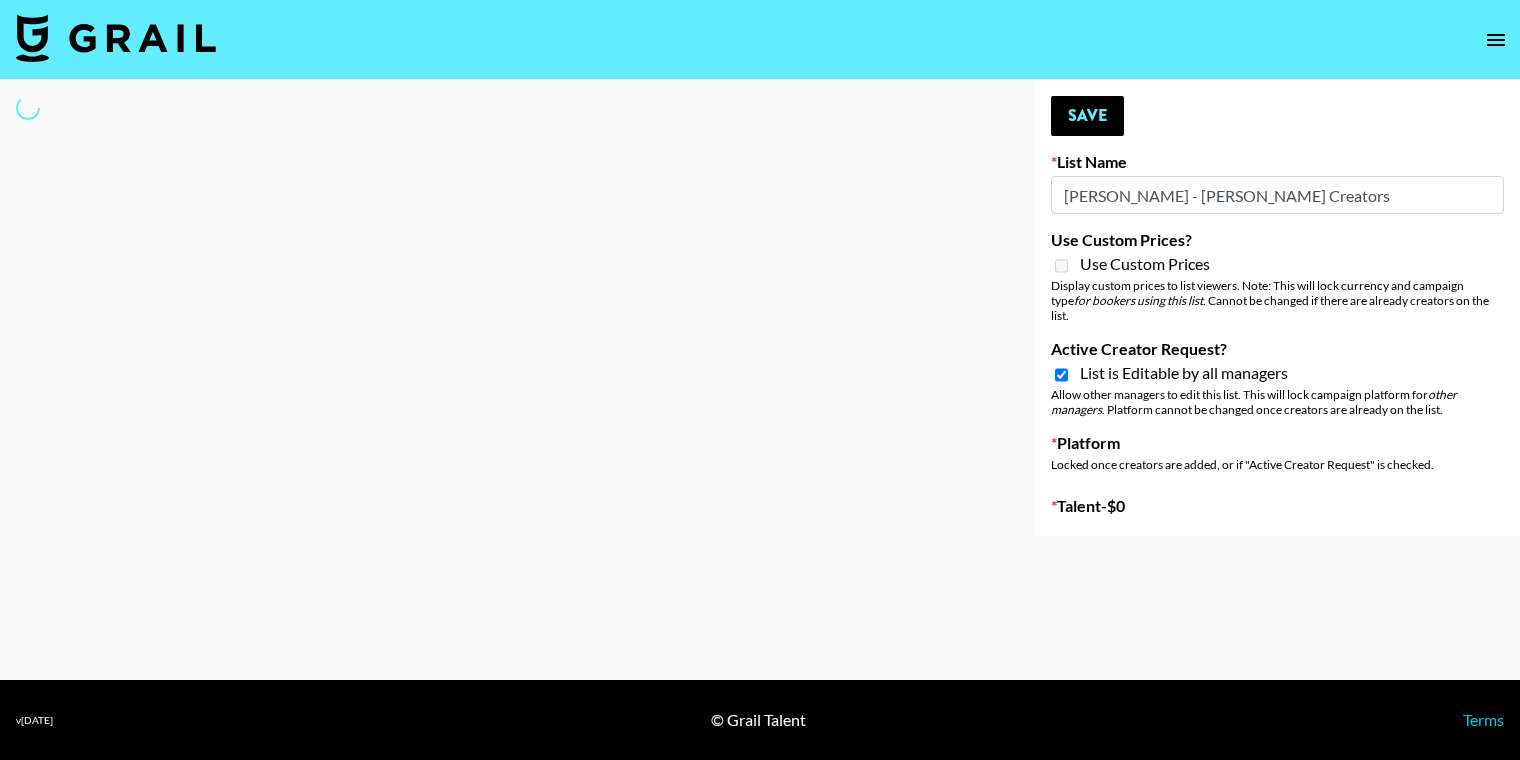 select on "Song" 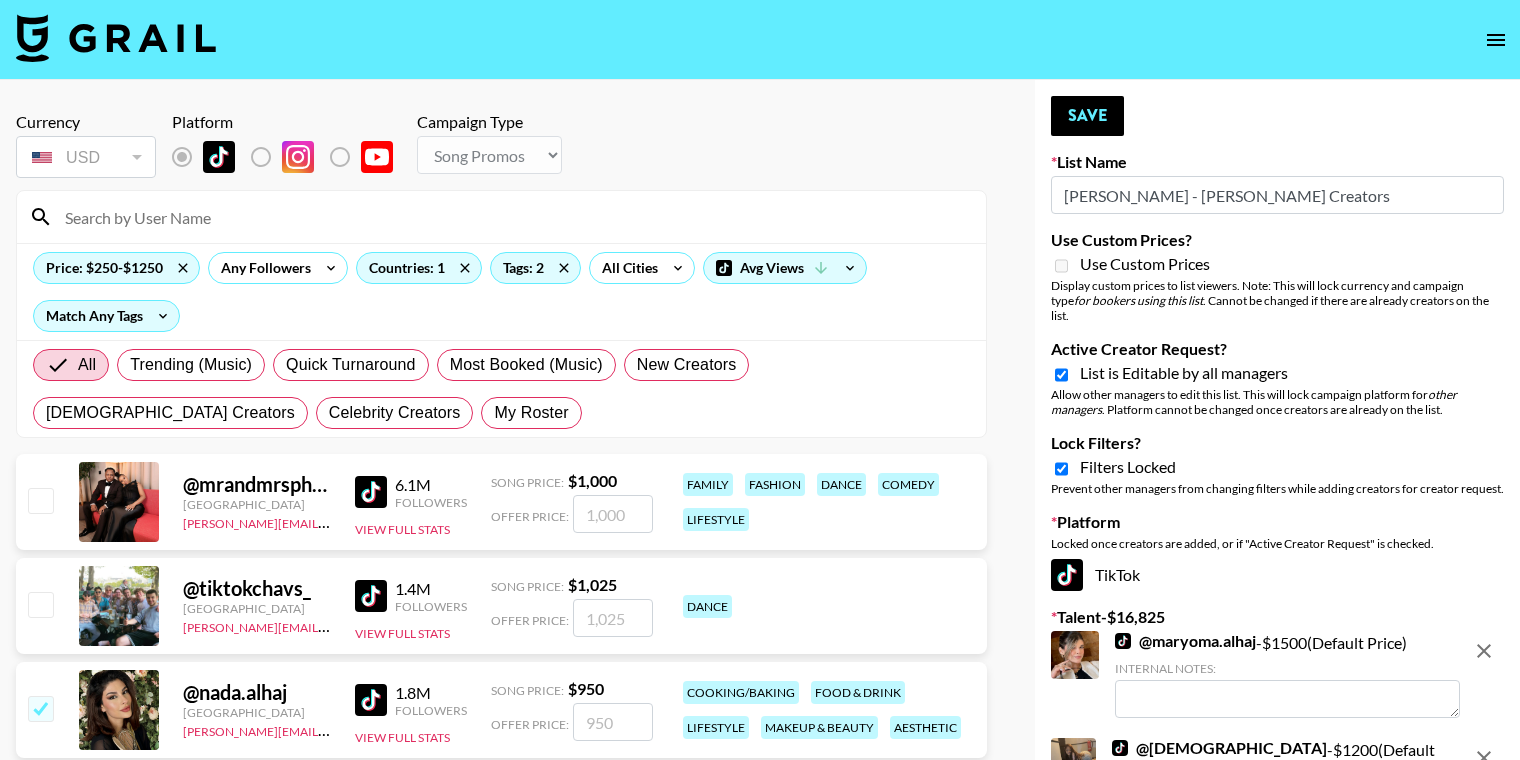 click on "Countries: 1" at bounding box center (419, 268) 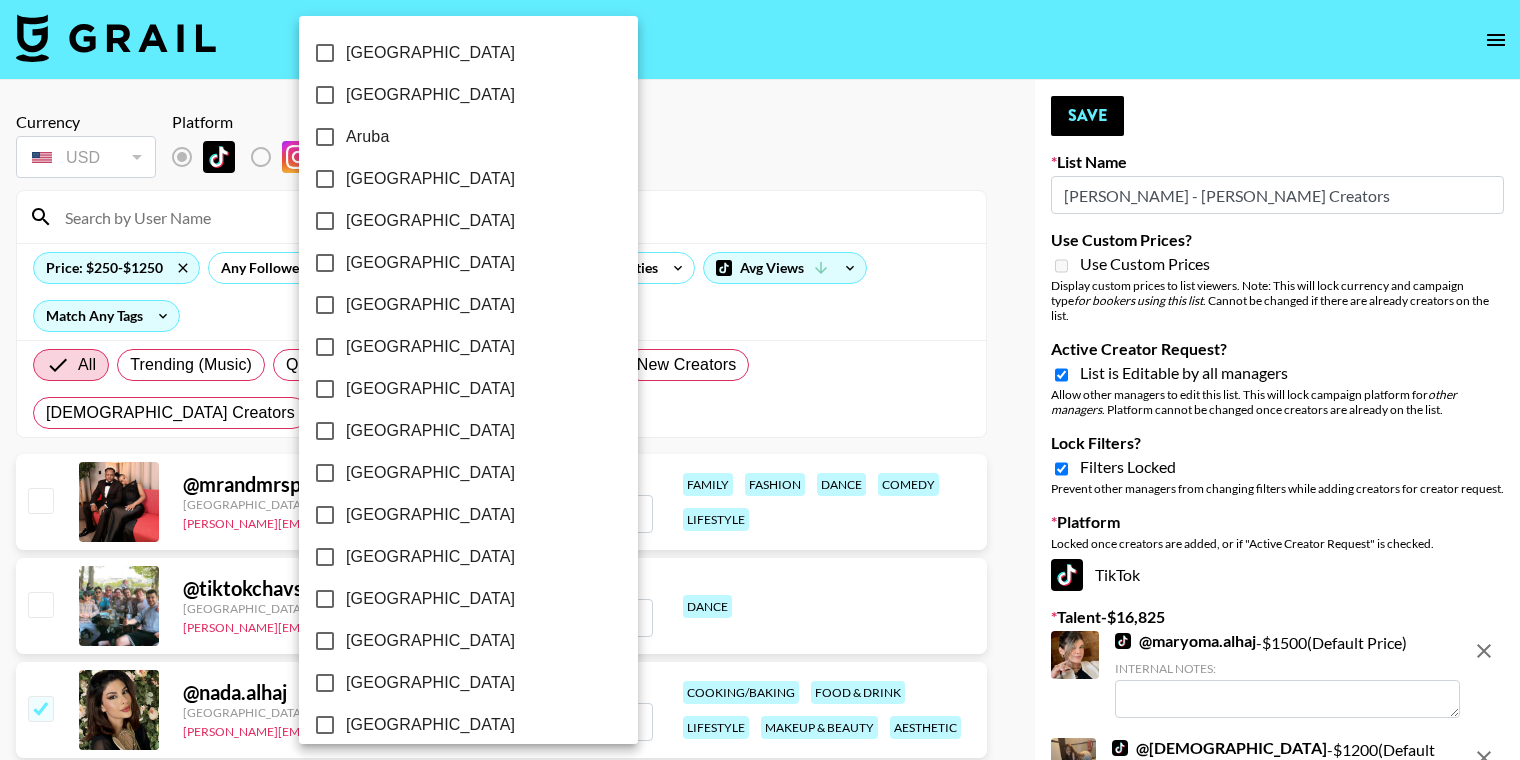 click on "[GEOGRAPHIC_DATA]" at bounding box center [455, 263] 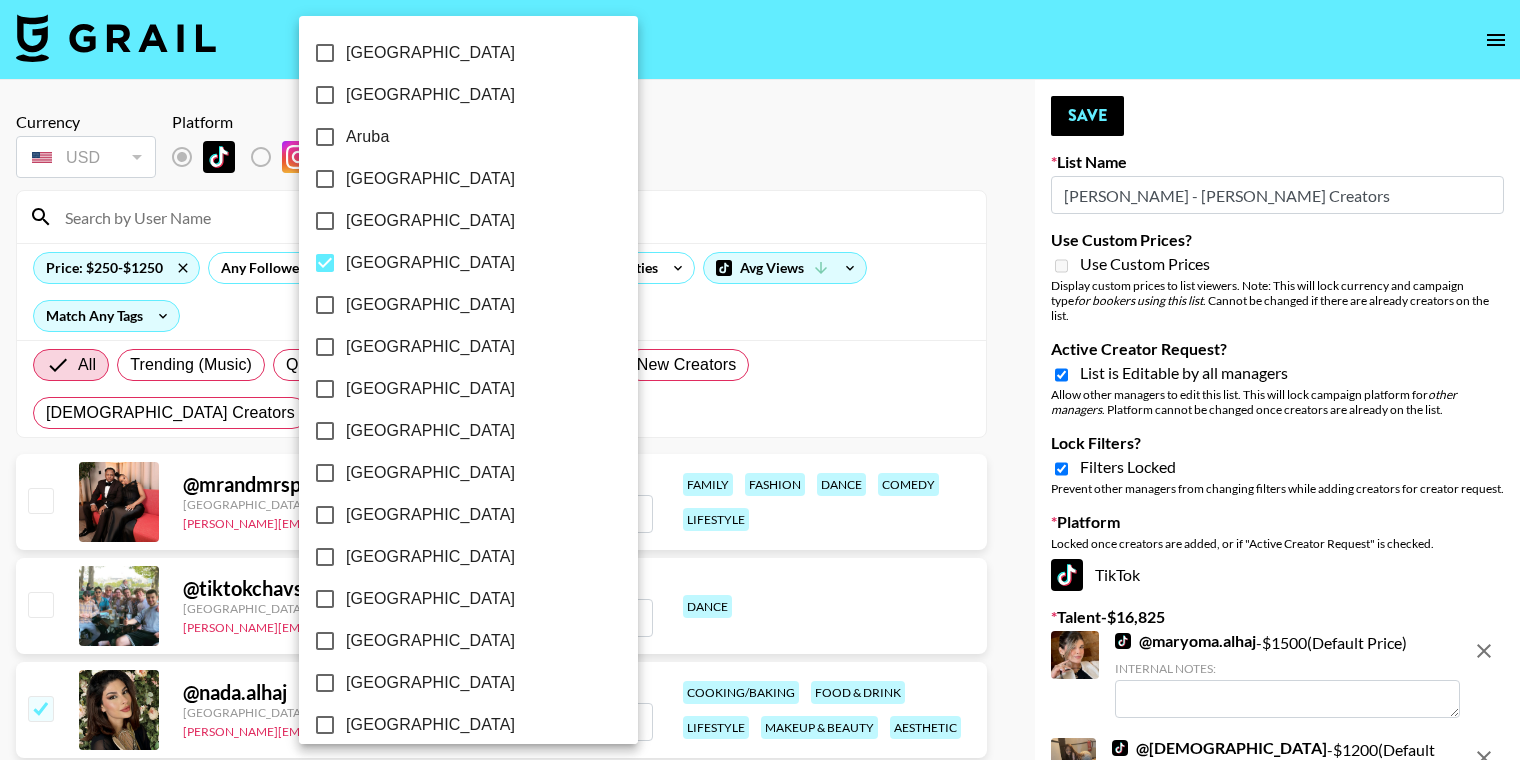 click on "[GEOGRAPHIC_DATA]" at bounding box center (430, 263) 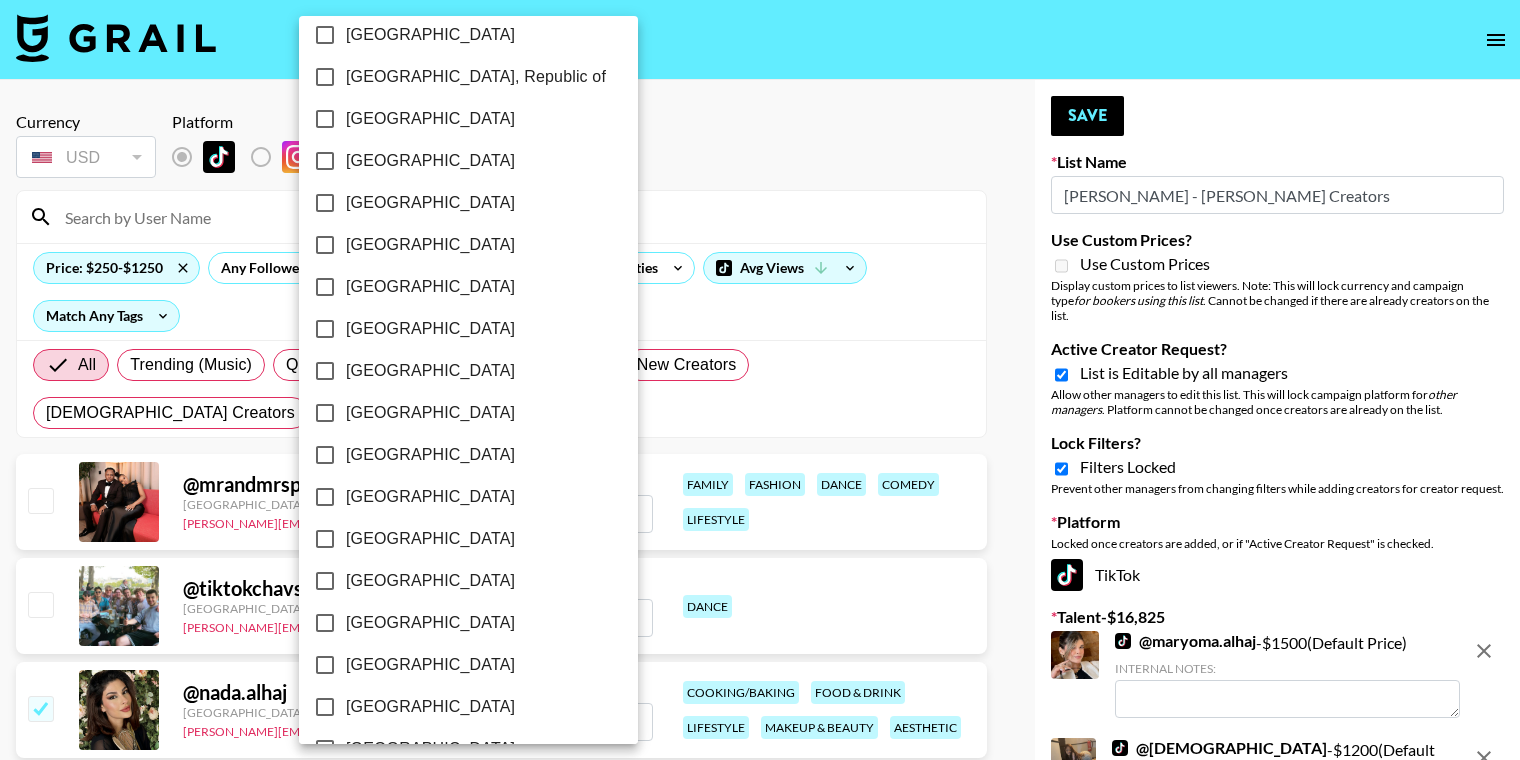 scroll, scrollTop: 1571, scrollLeft: 0, axis: vertical 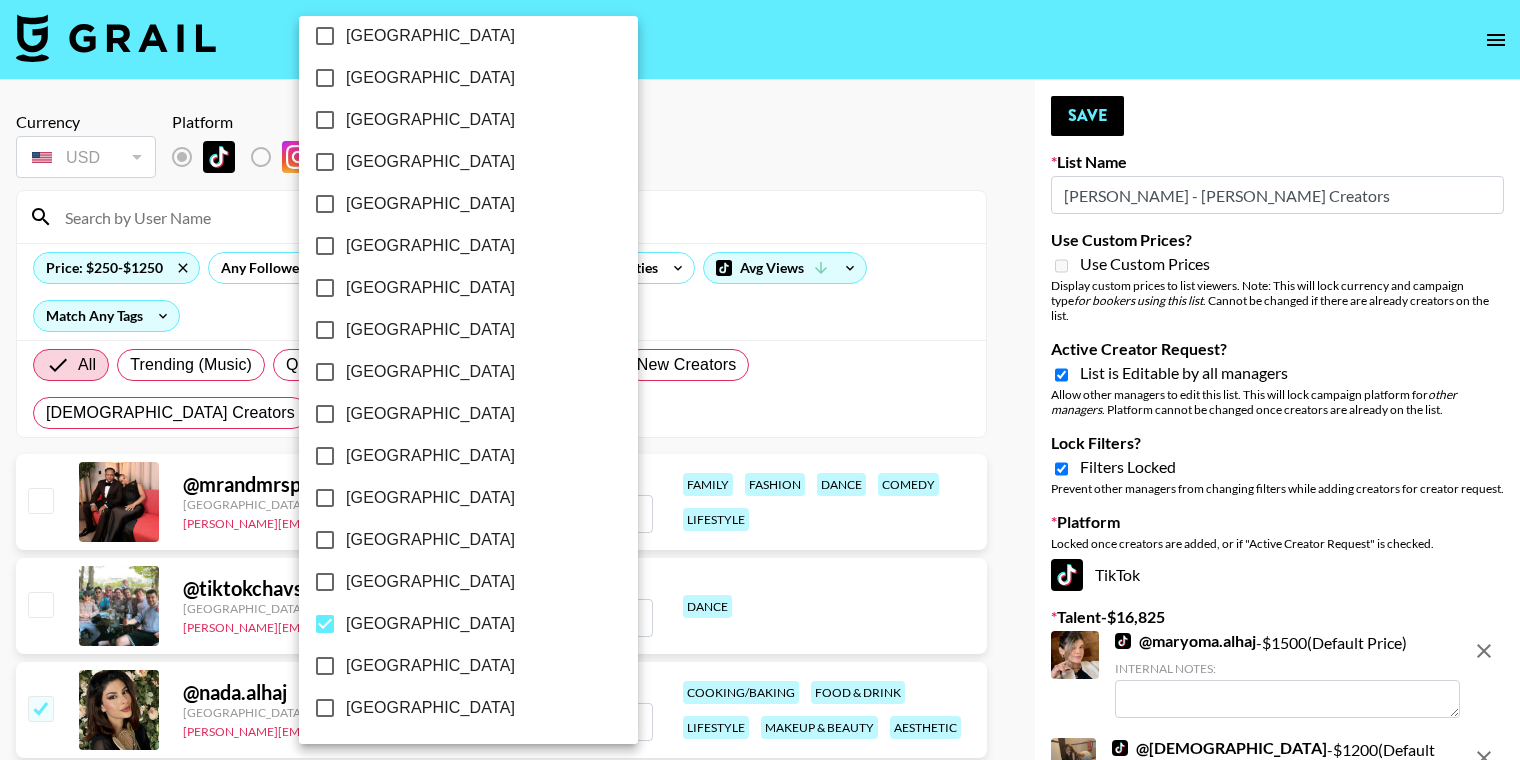 click at bounding box center [760, 380] 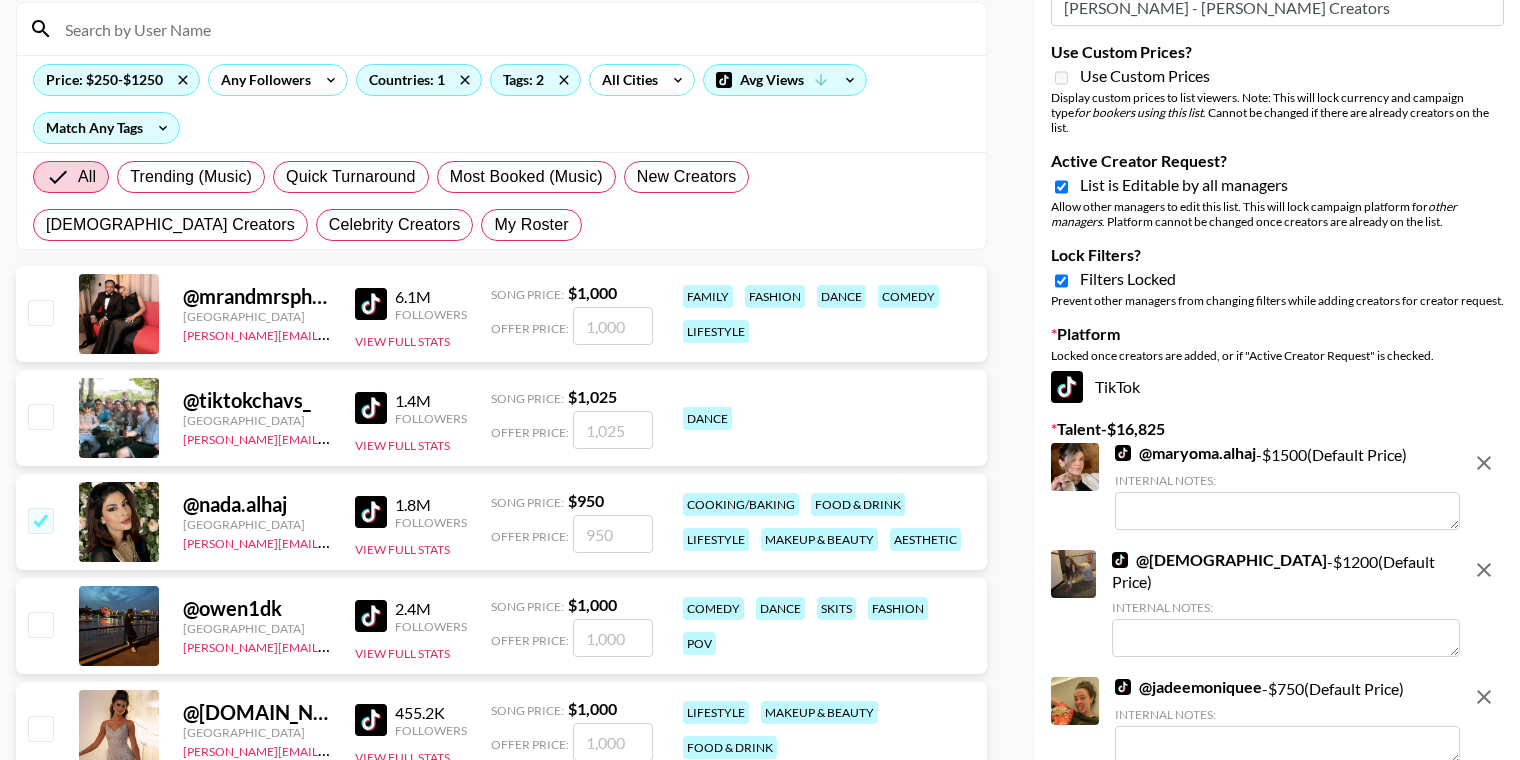 scroll, scrollTop: 0, scrollLeft: 0, axis: both 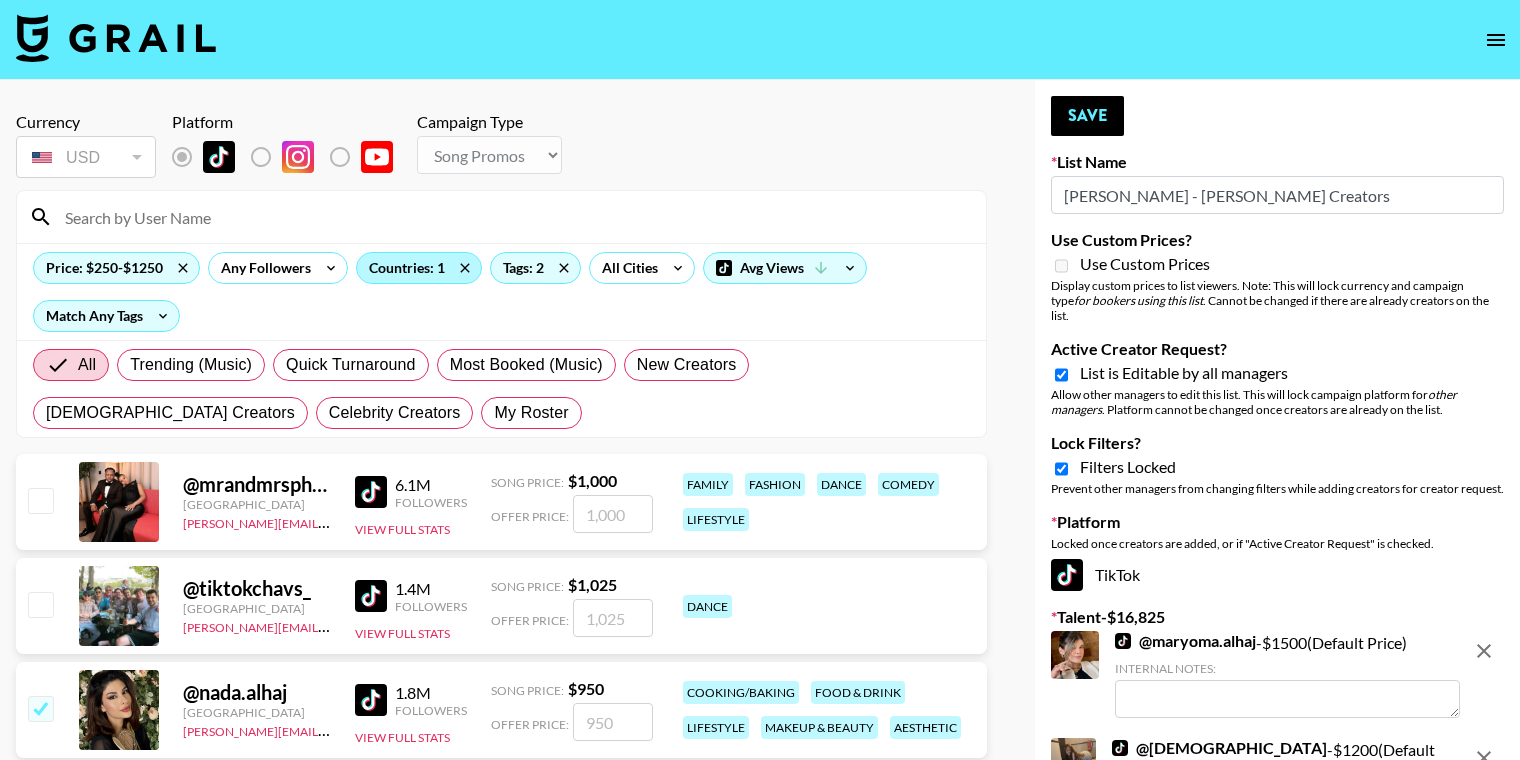 click on "Countries: 1" at bounding box center [419, 268] 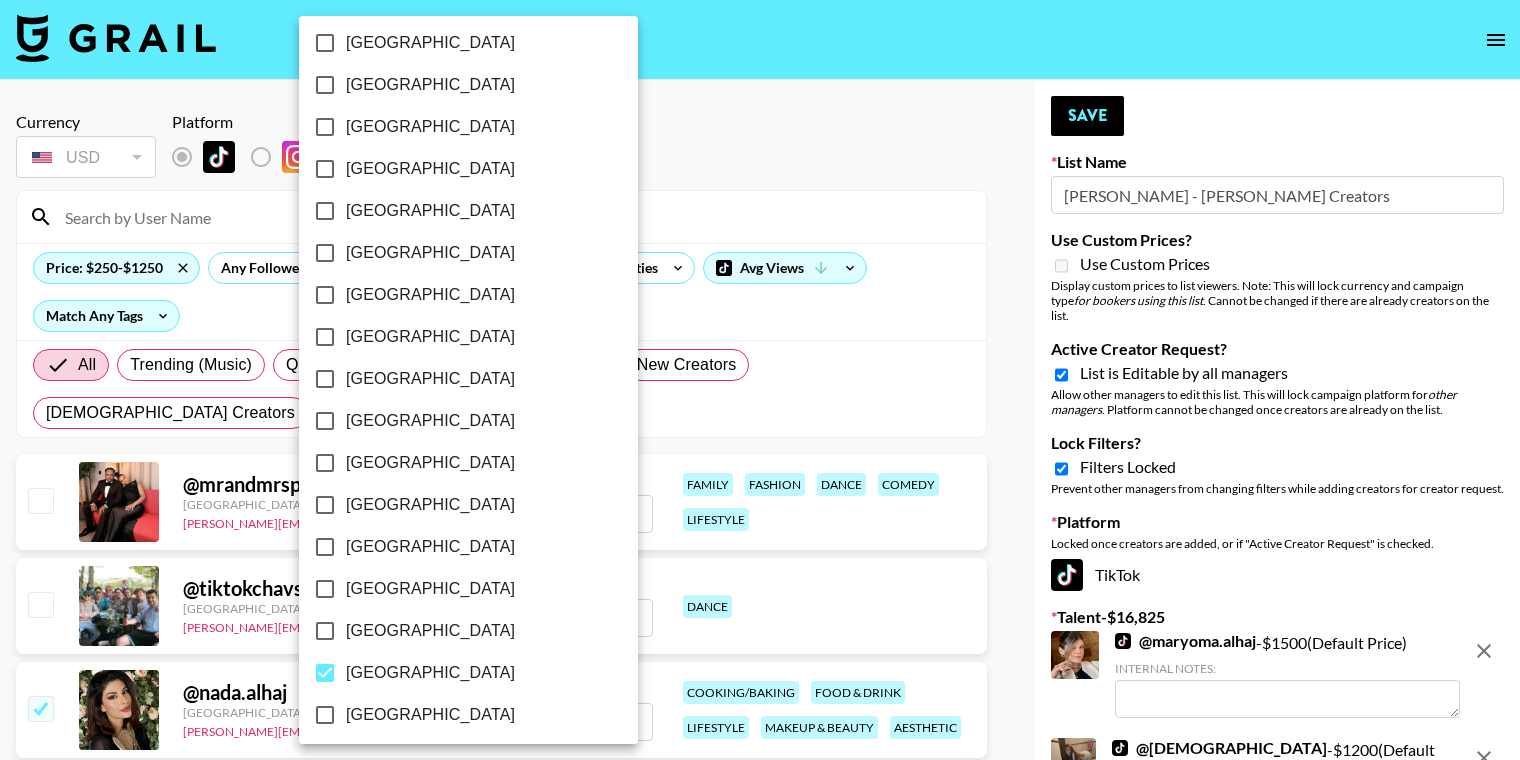 scroll, scrollTop: 1571, scrollLeft: 0, axis: vertical 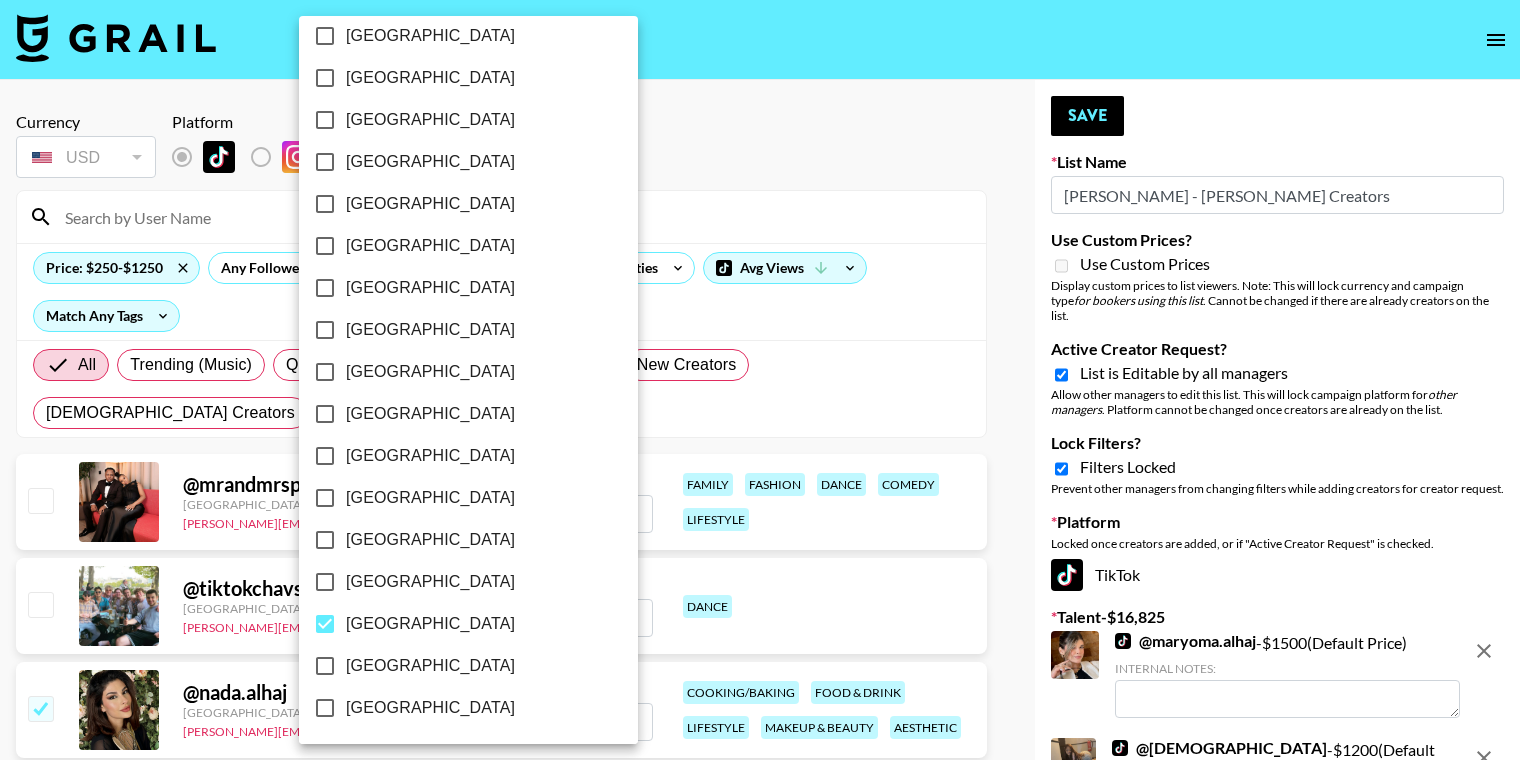 click at bounding box center (760, 380) 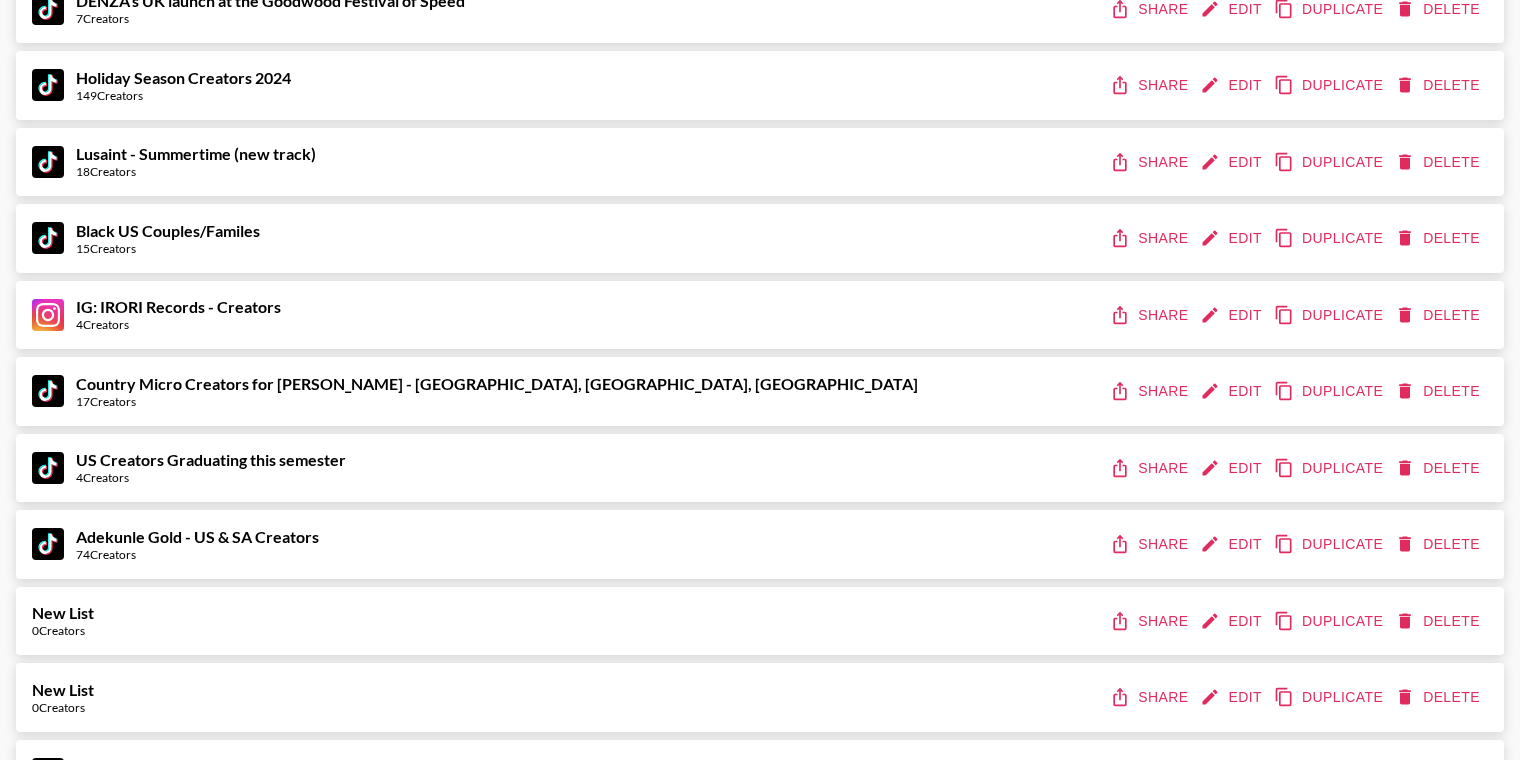 scroll, scrollTop: 18154, scrollLeft: 0, axis: vertical 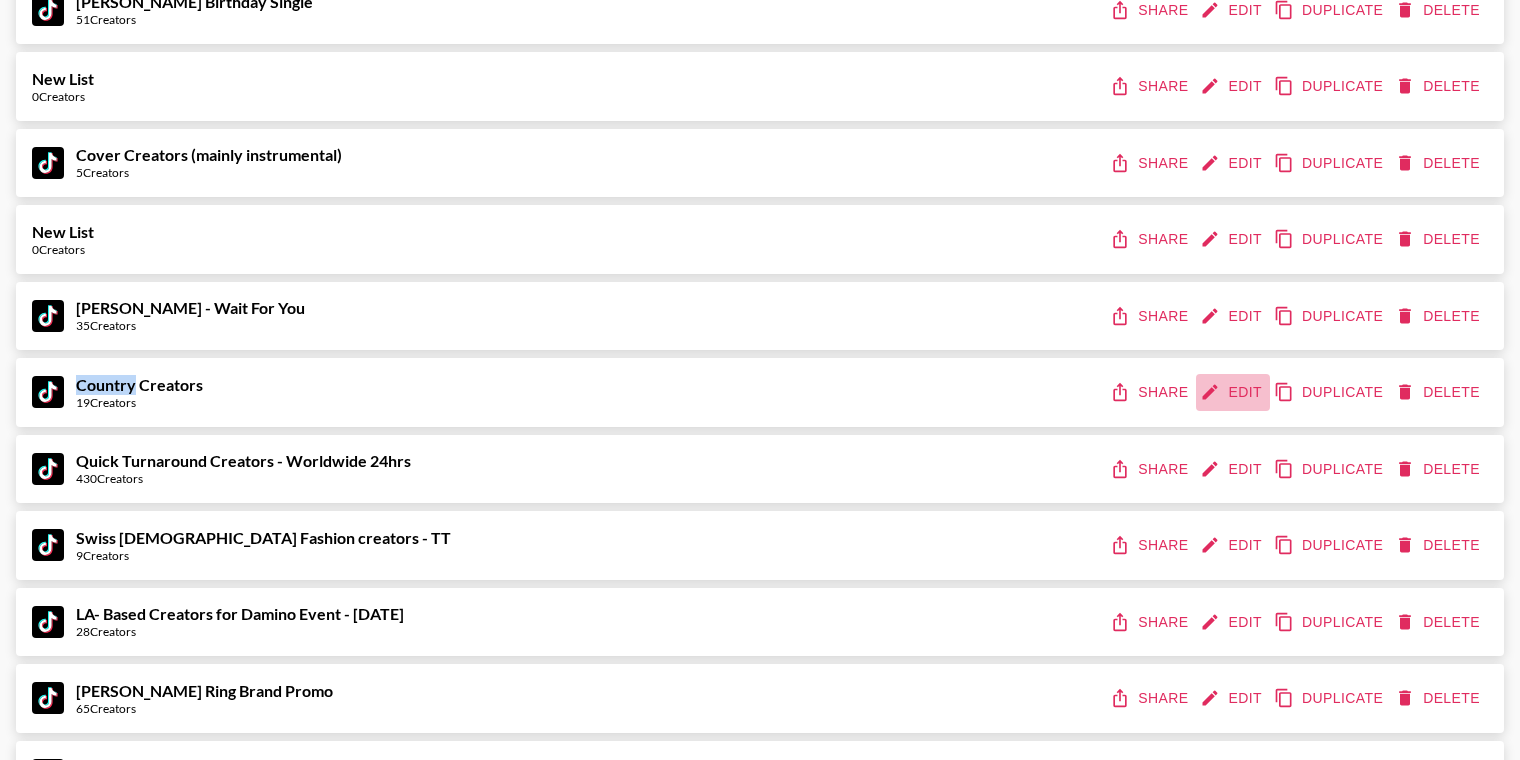 click on "Edit" at bounding box center [1233, 392] 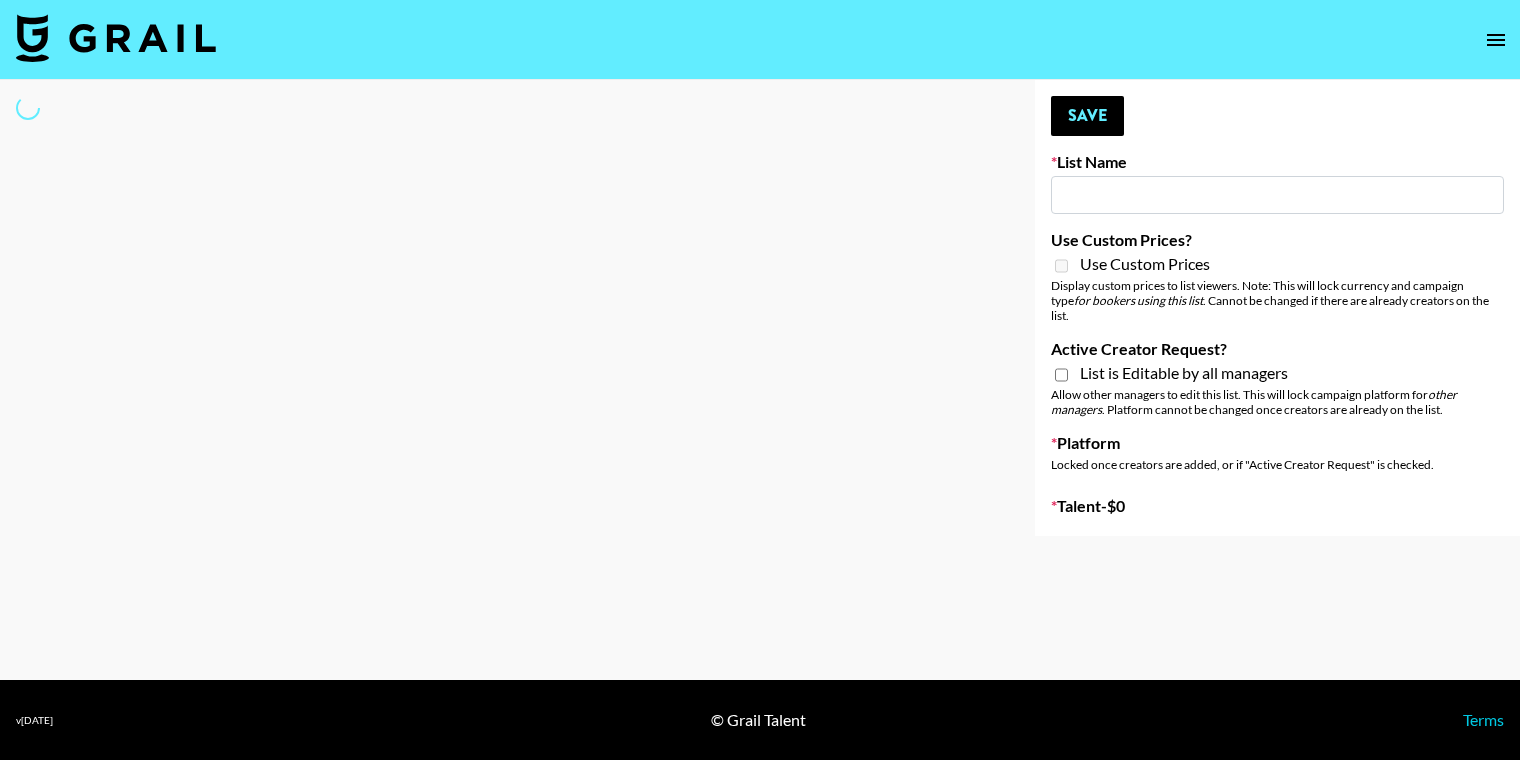 scroll, scrollTop: 0, scrollLeft: 0, axis: both 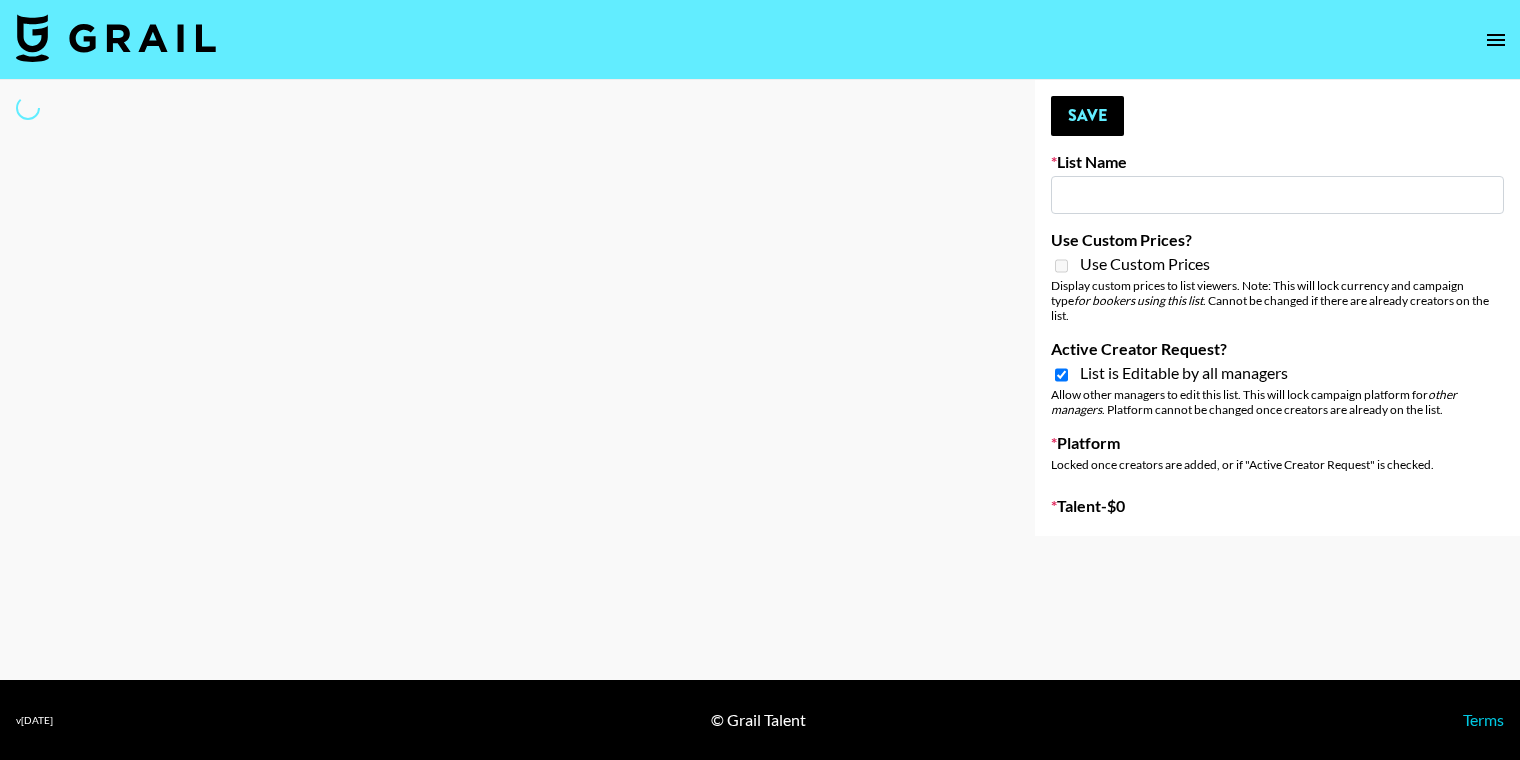 type on "Country Creators" 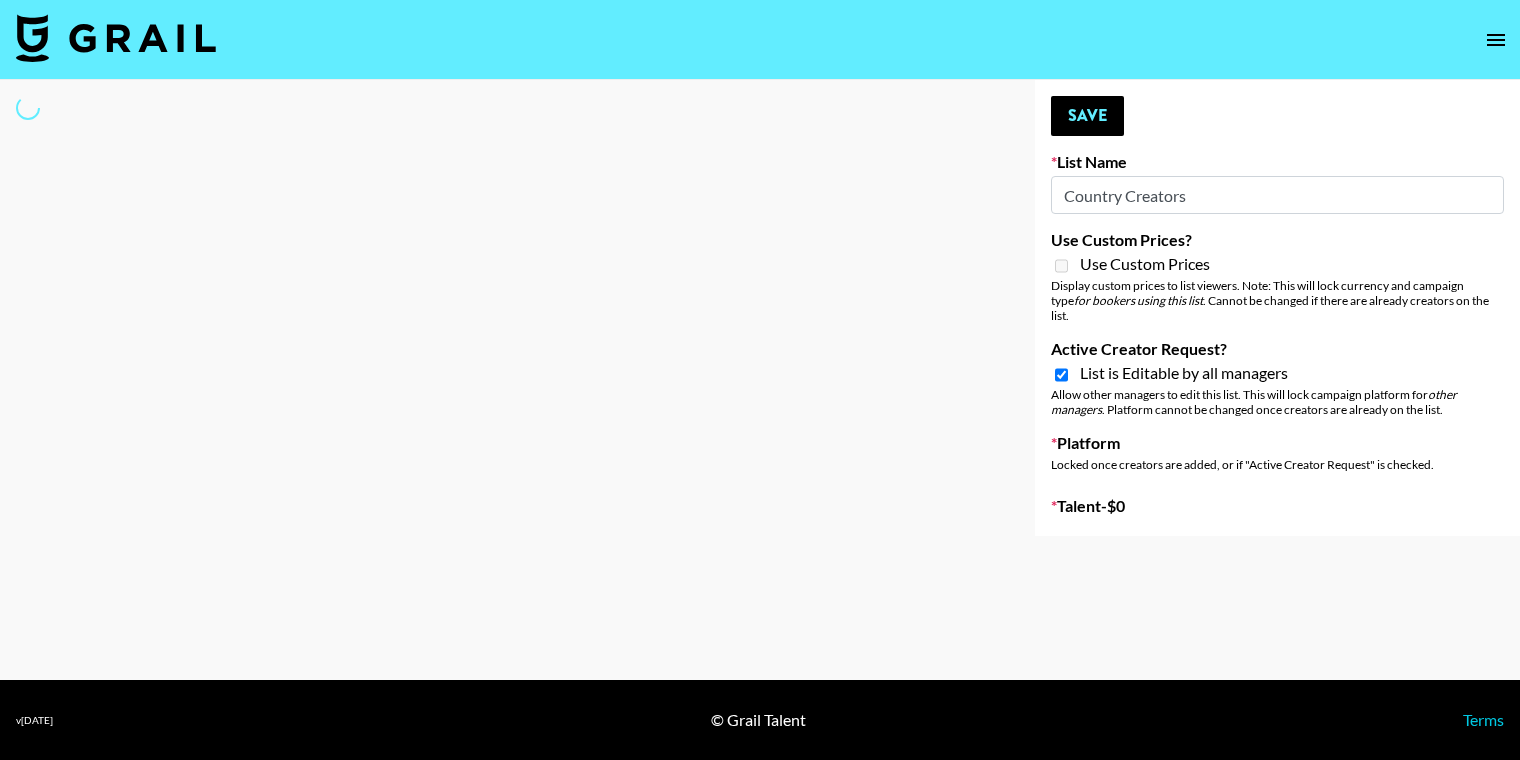 select on "Song" 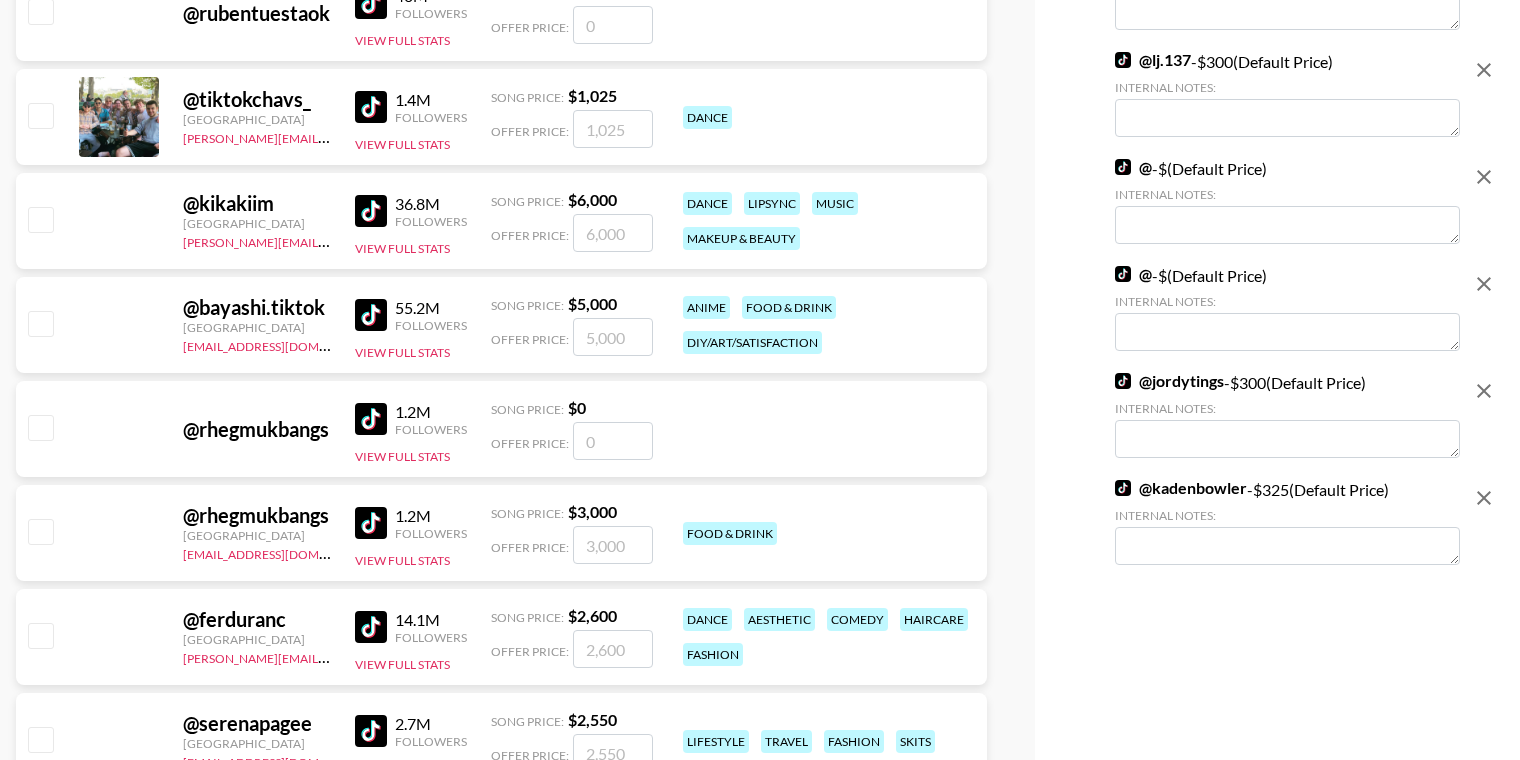 scroll, scrollTop: 3693, scrollLeft: 0, axis: vertical 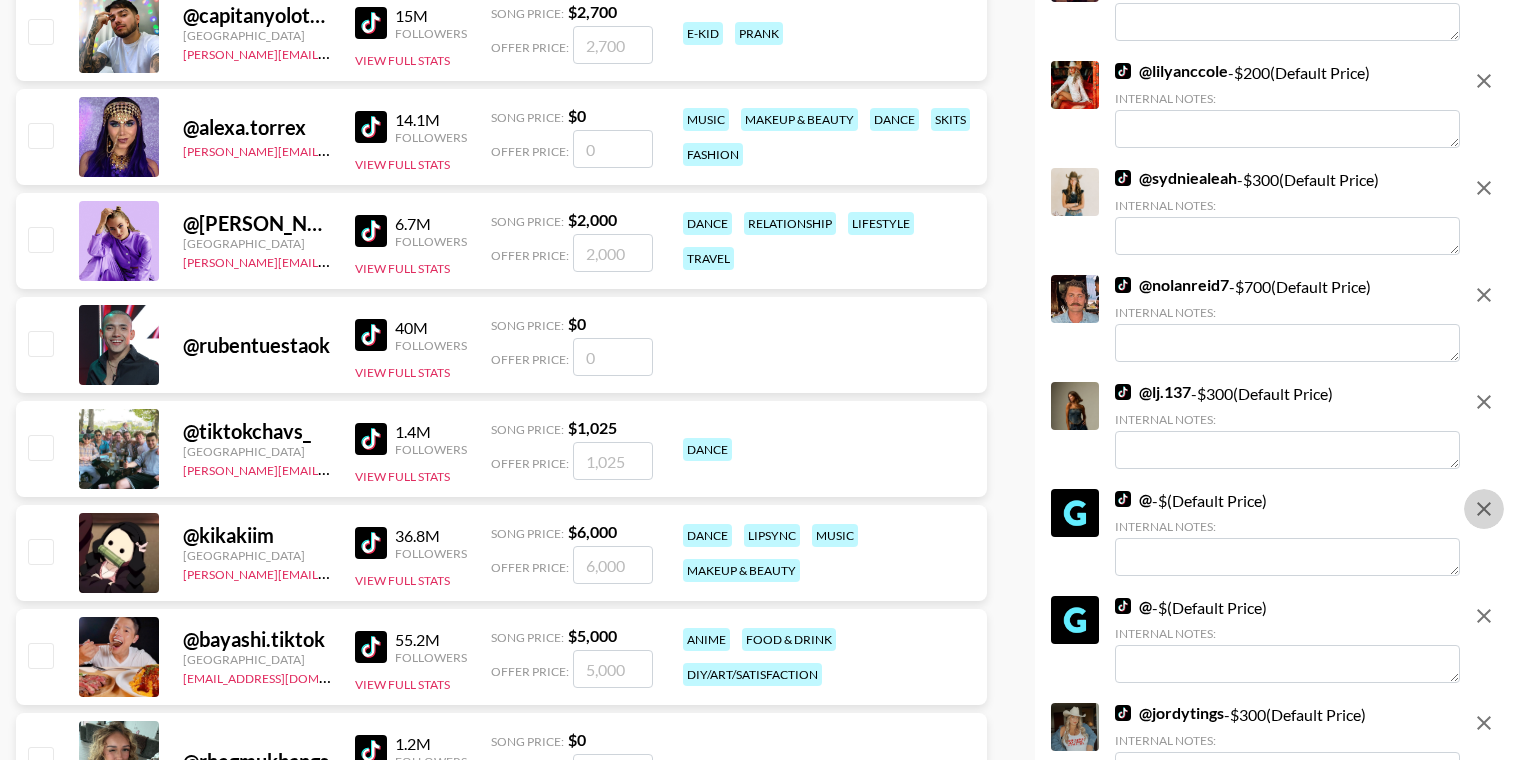 click 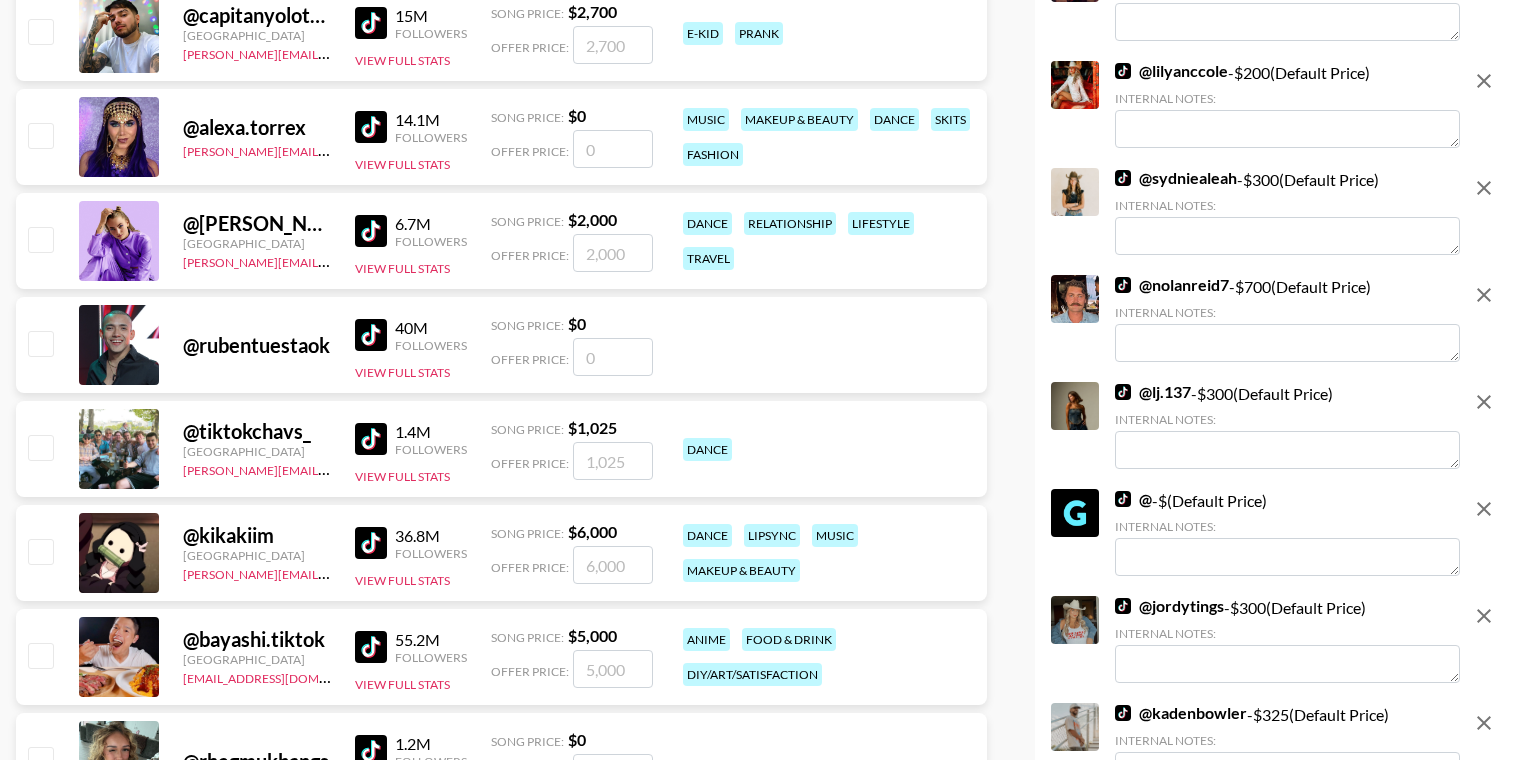 click 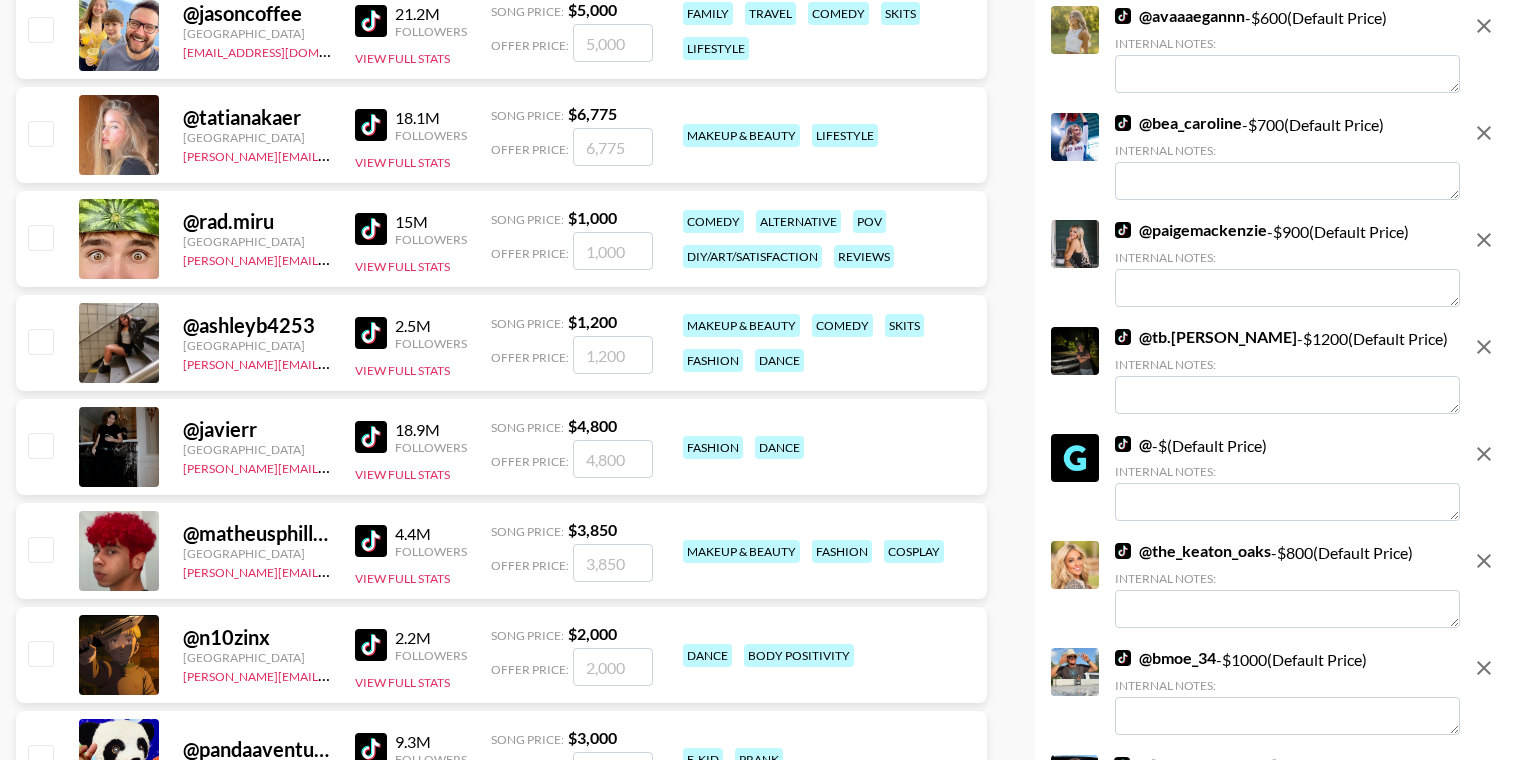 scroll, scrollTop: 2501, scrollLeft: 0, axis: vertical 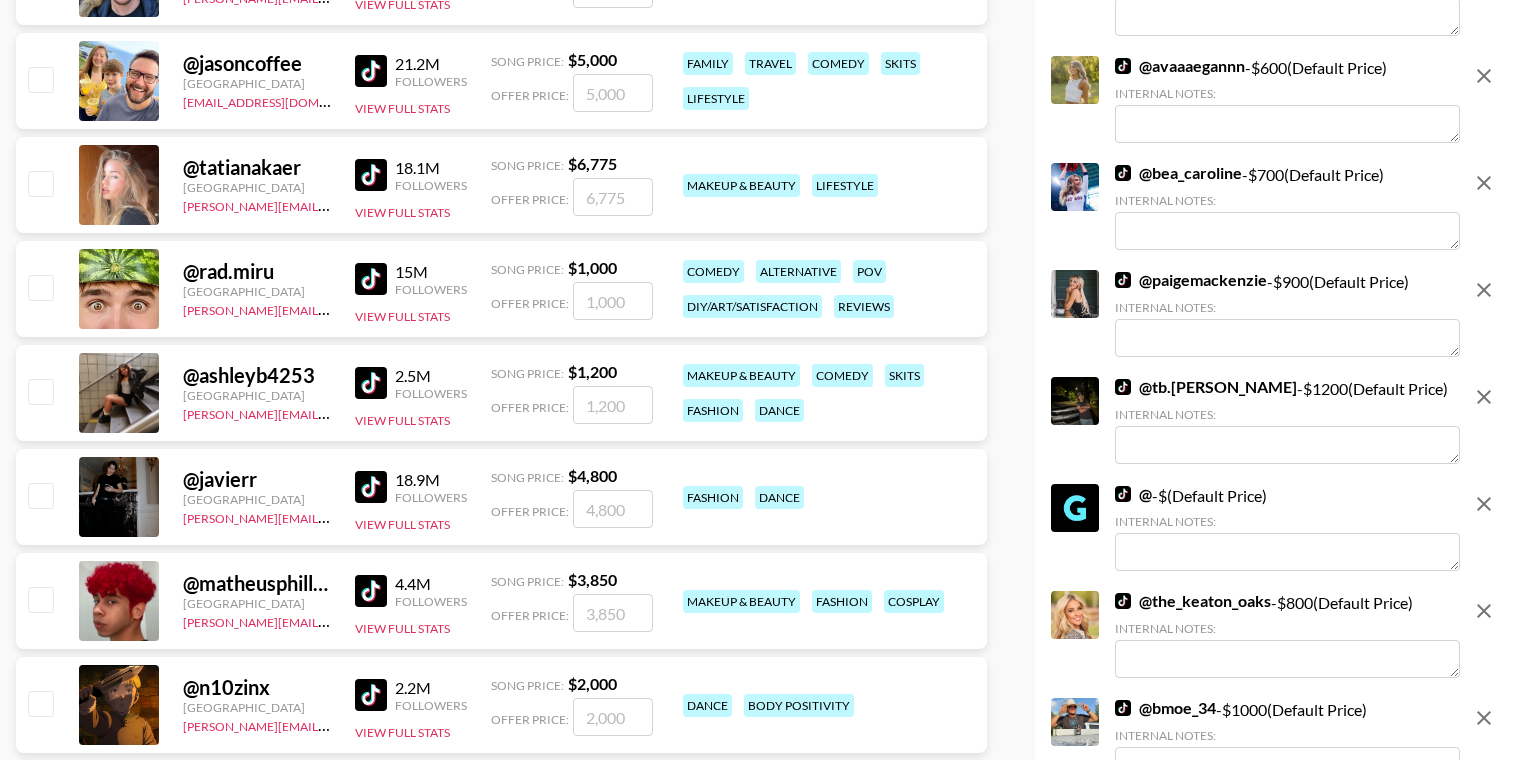 click 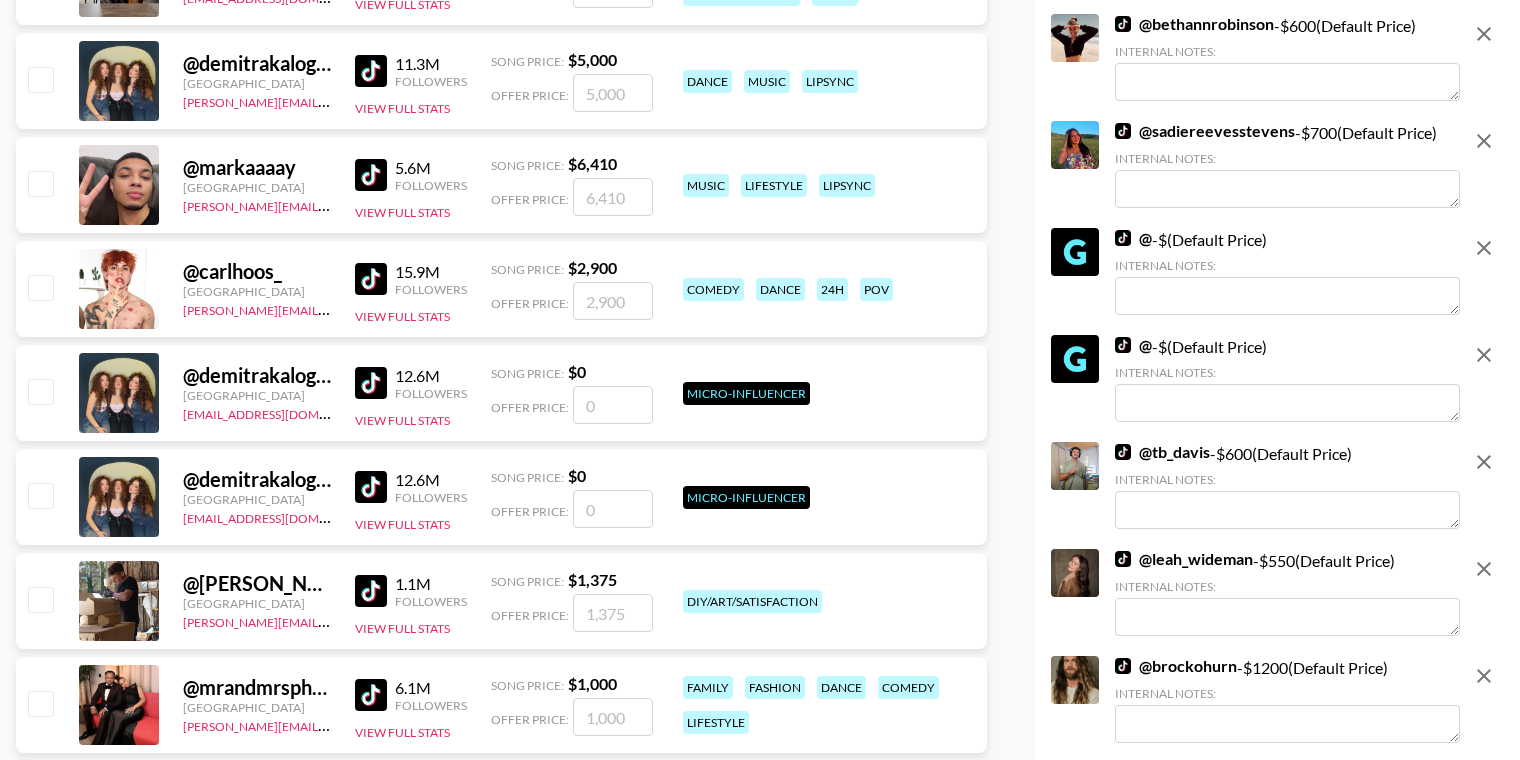 scroll, scrollTop: 906, scrollLeft: 0, axis: vertical 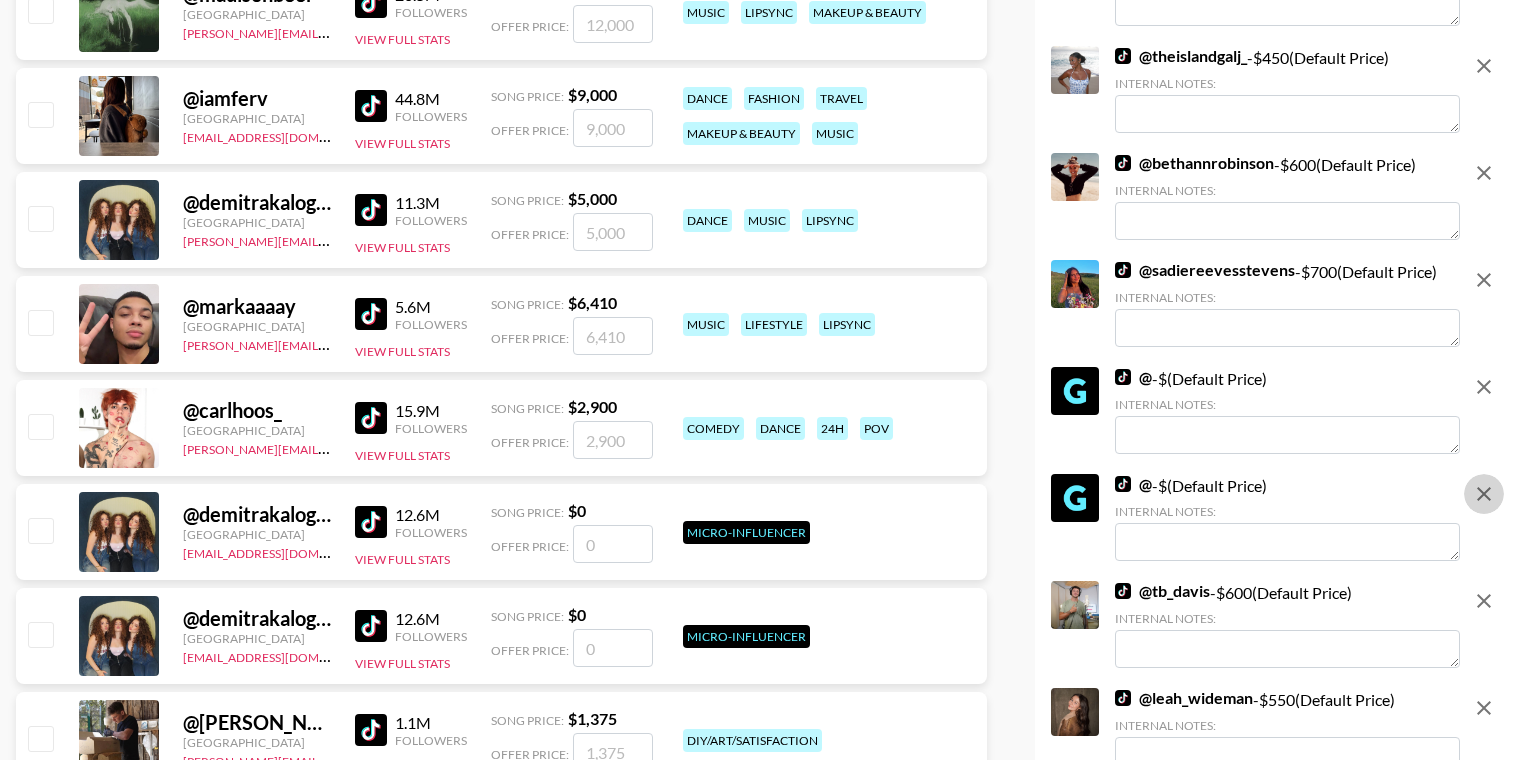 click 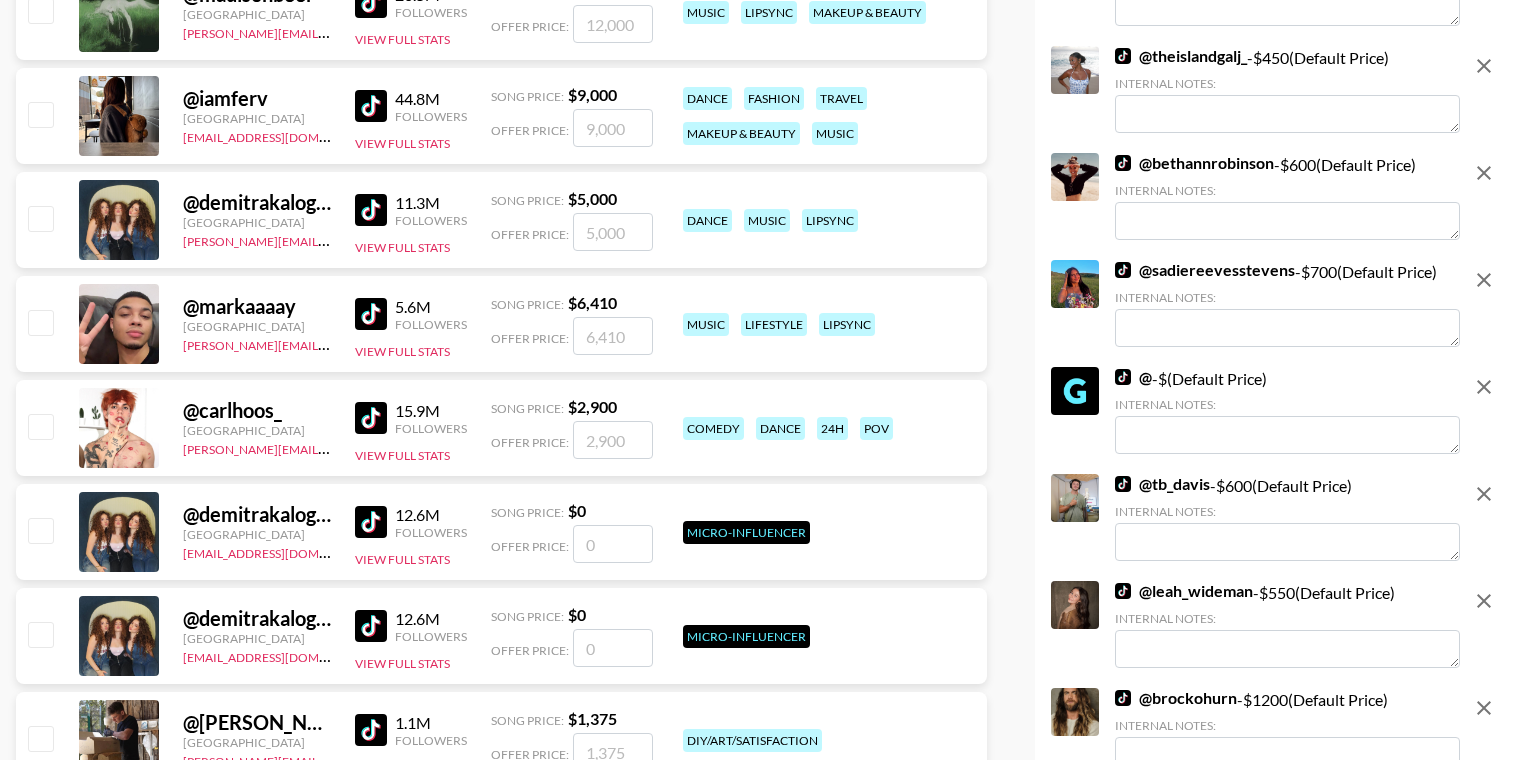 click at bounding box center [1484, 387] 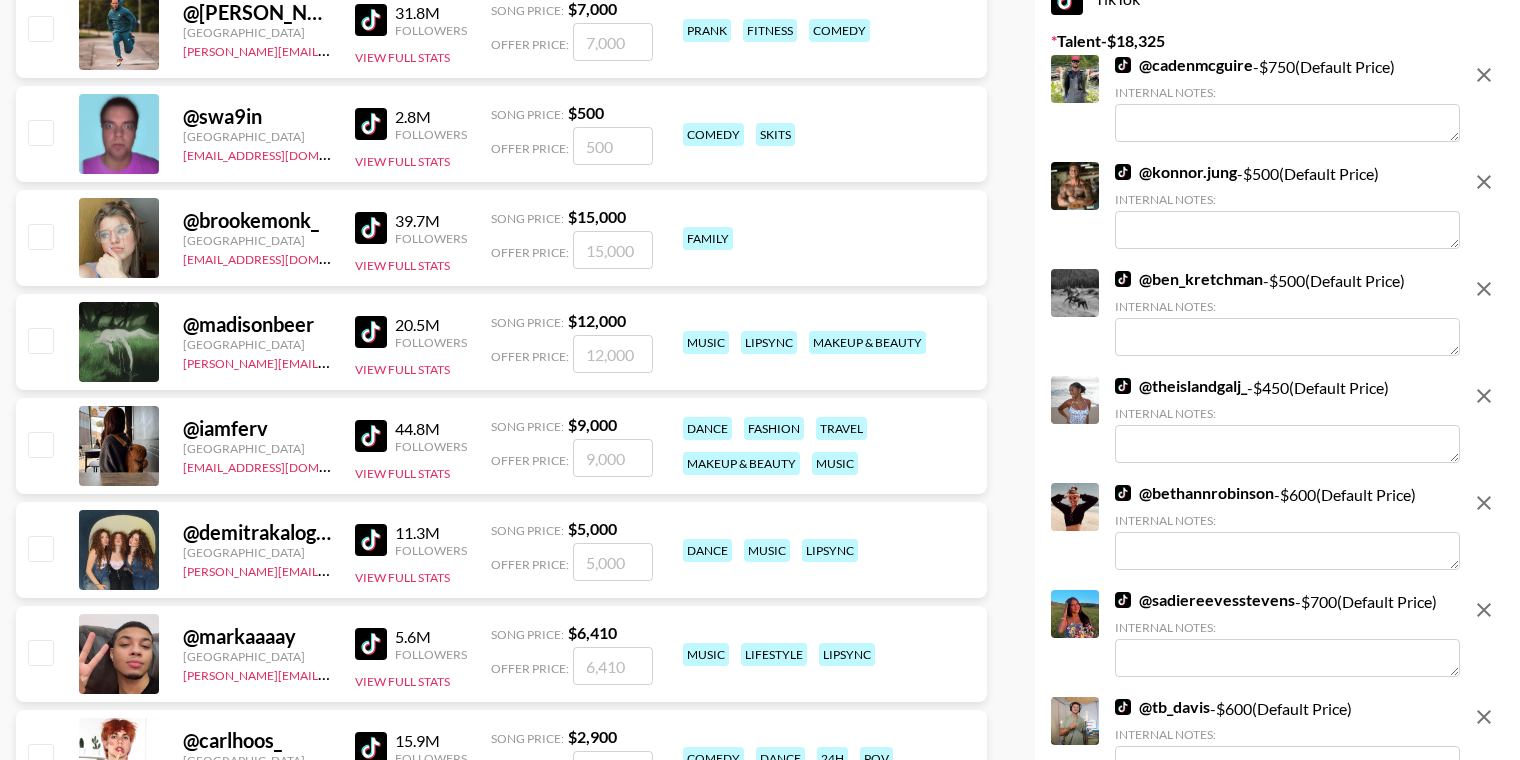 scroll, scrollTop: 353, scrollLeft: 0, axis: vertical 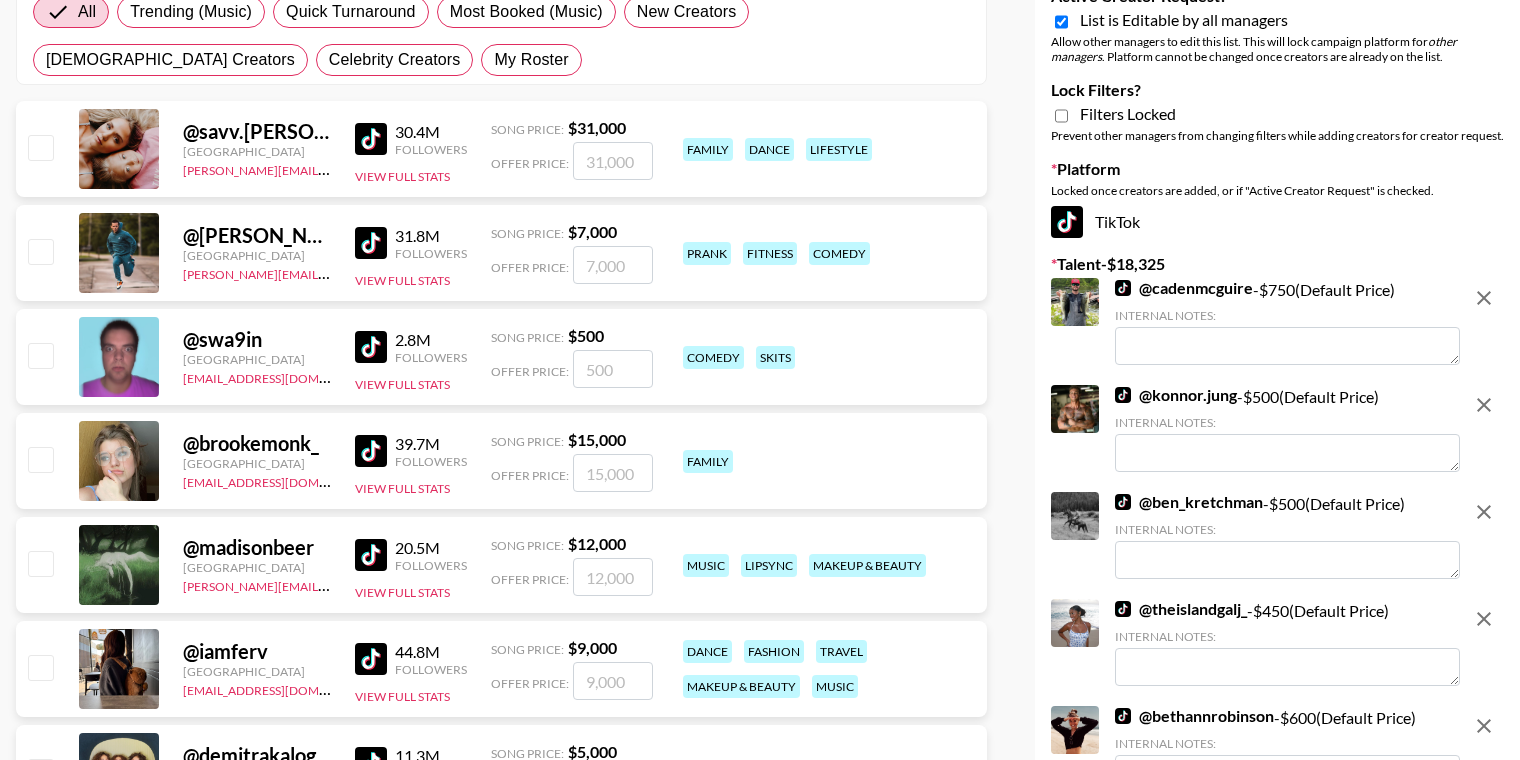 click on "@ cadenmcguire" at bounding box center (1184, 288) 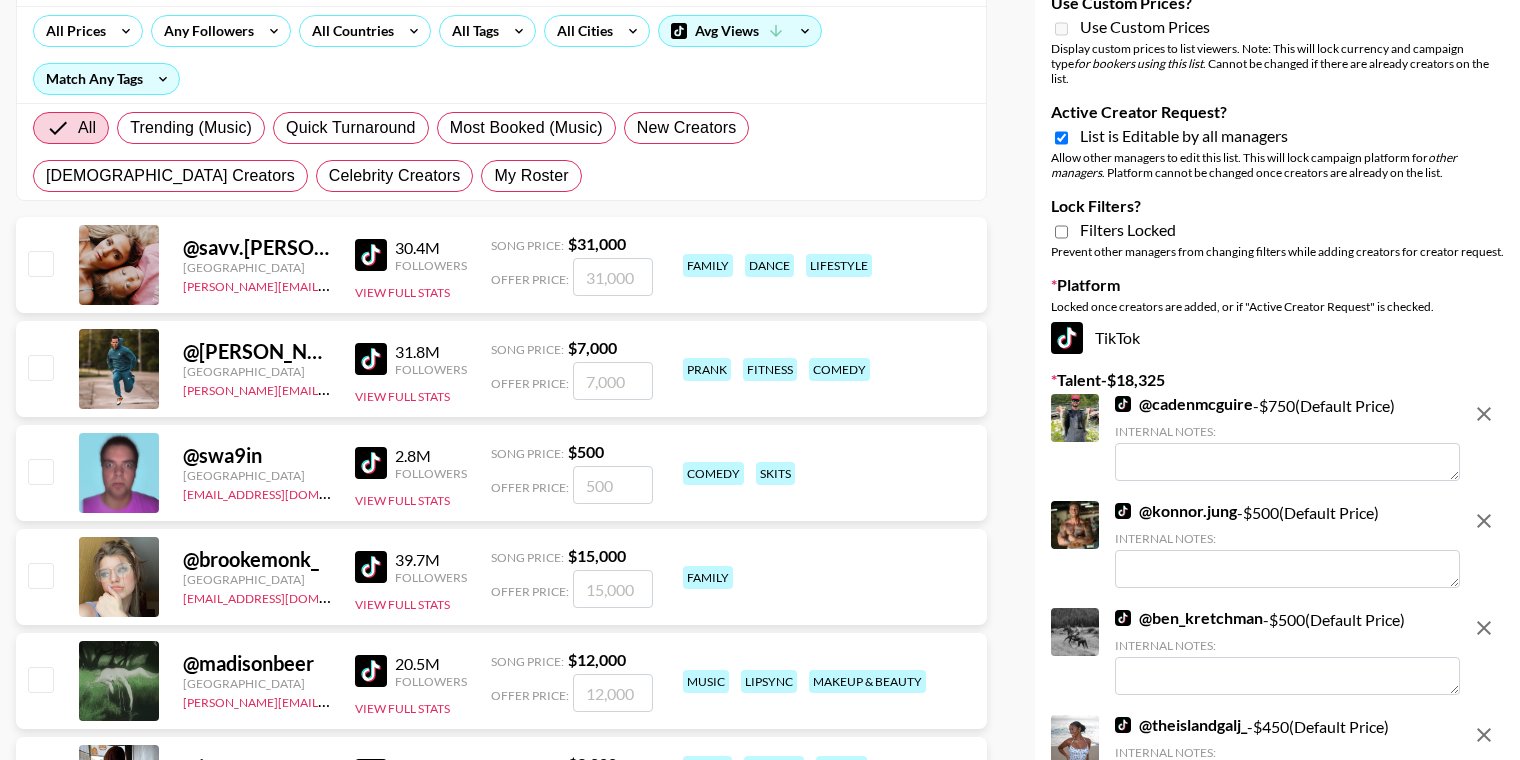 scroll, scrollTop: 81, scrollLeft: 0, axis: vertical 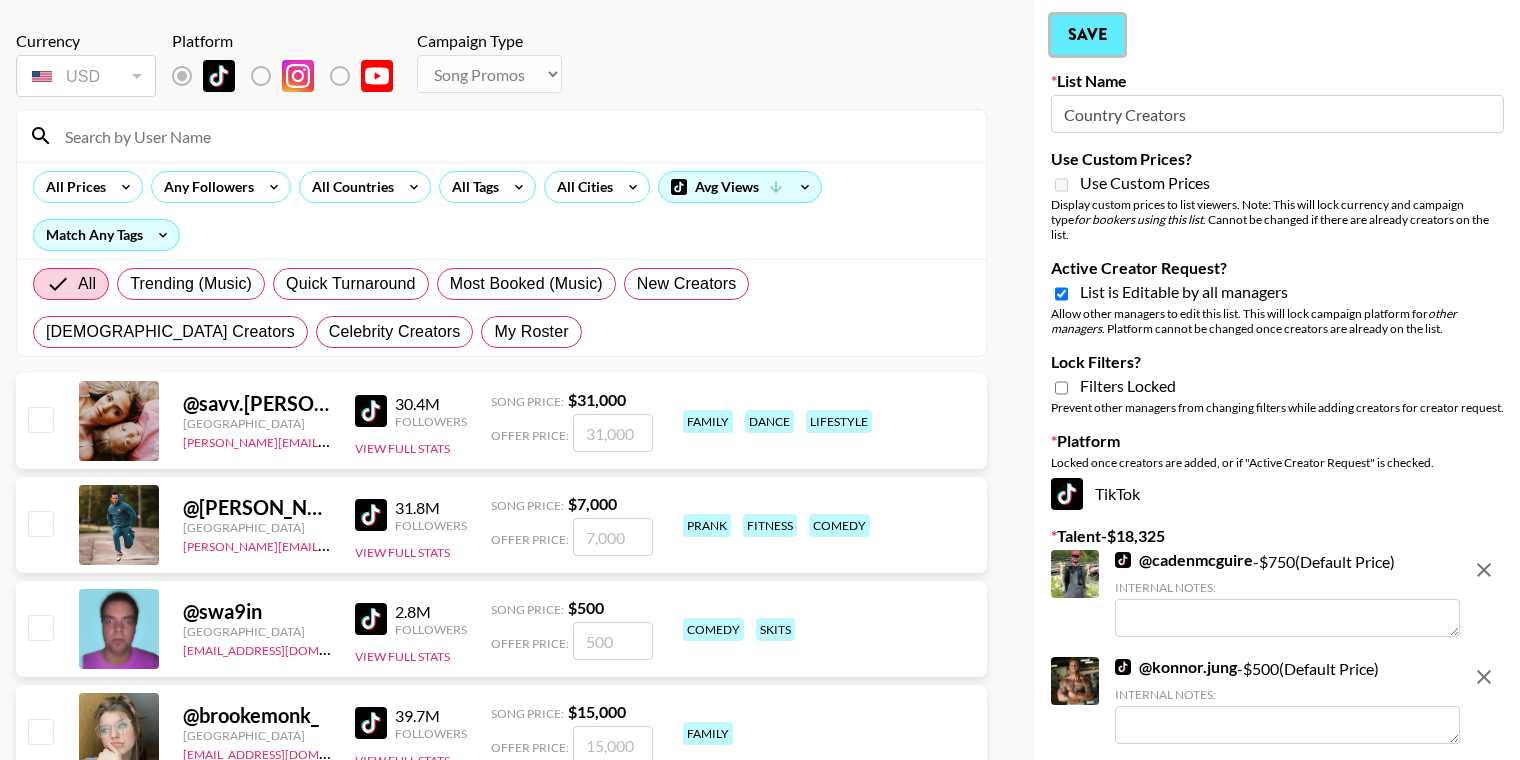click on "Save" at bounding box center (1087, 35) 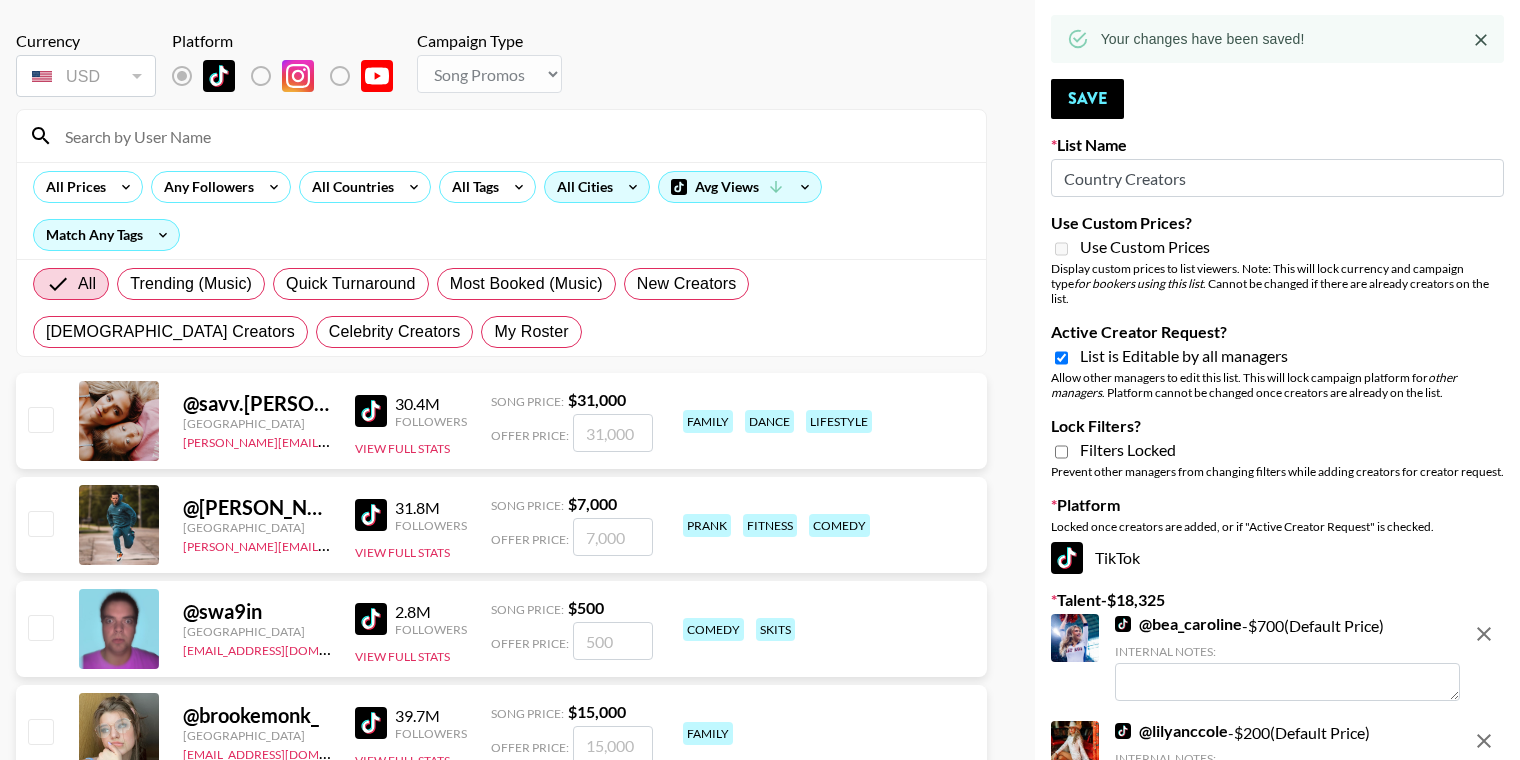 click 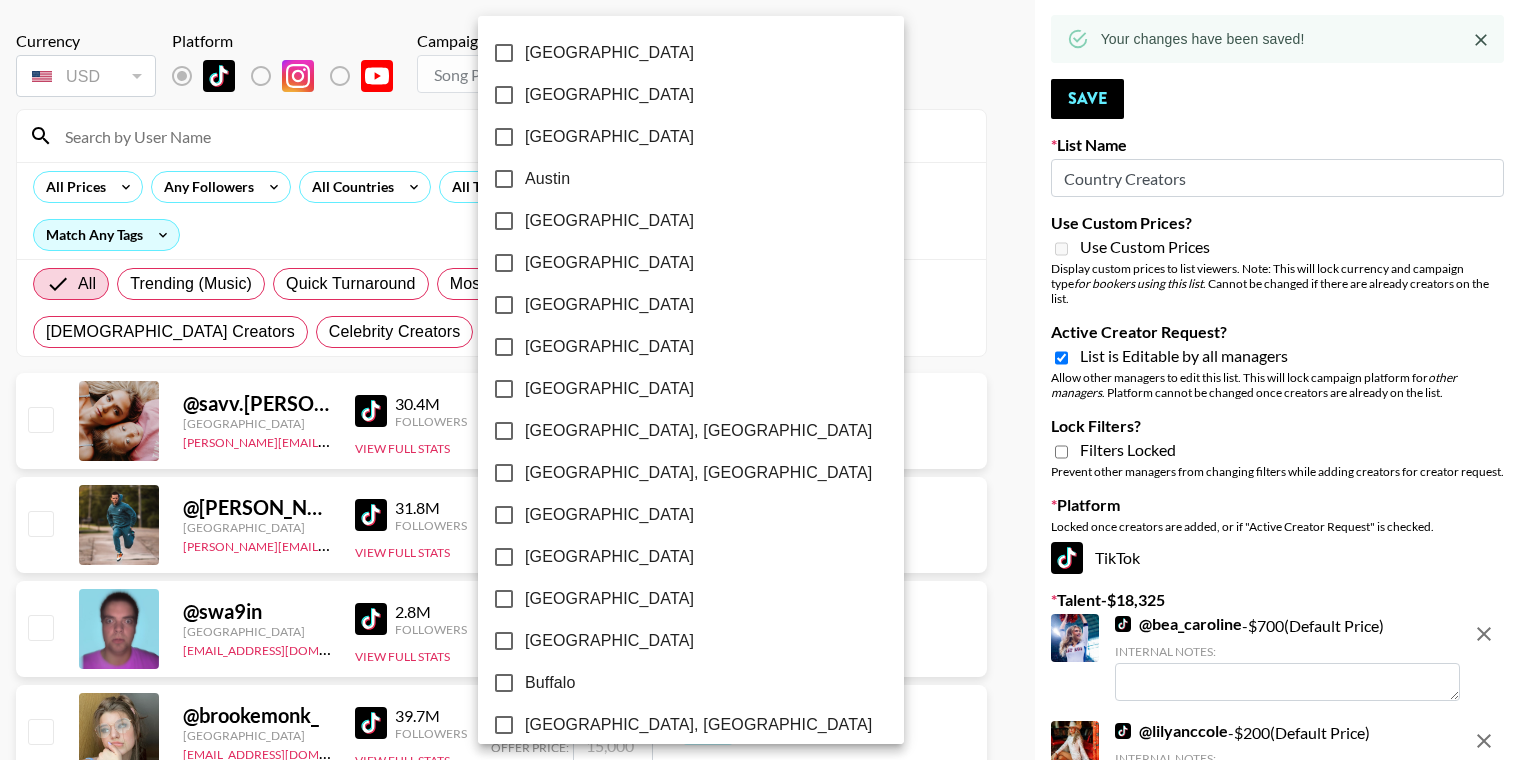 click at bounding box center (760, 380) 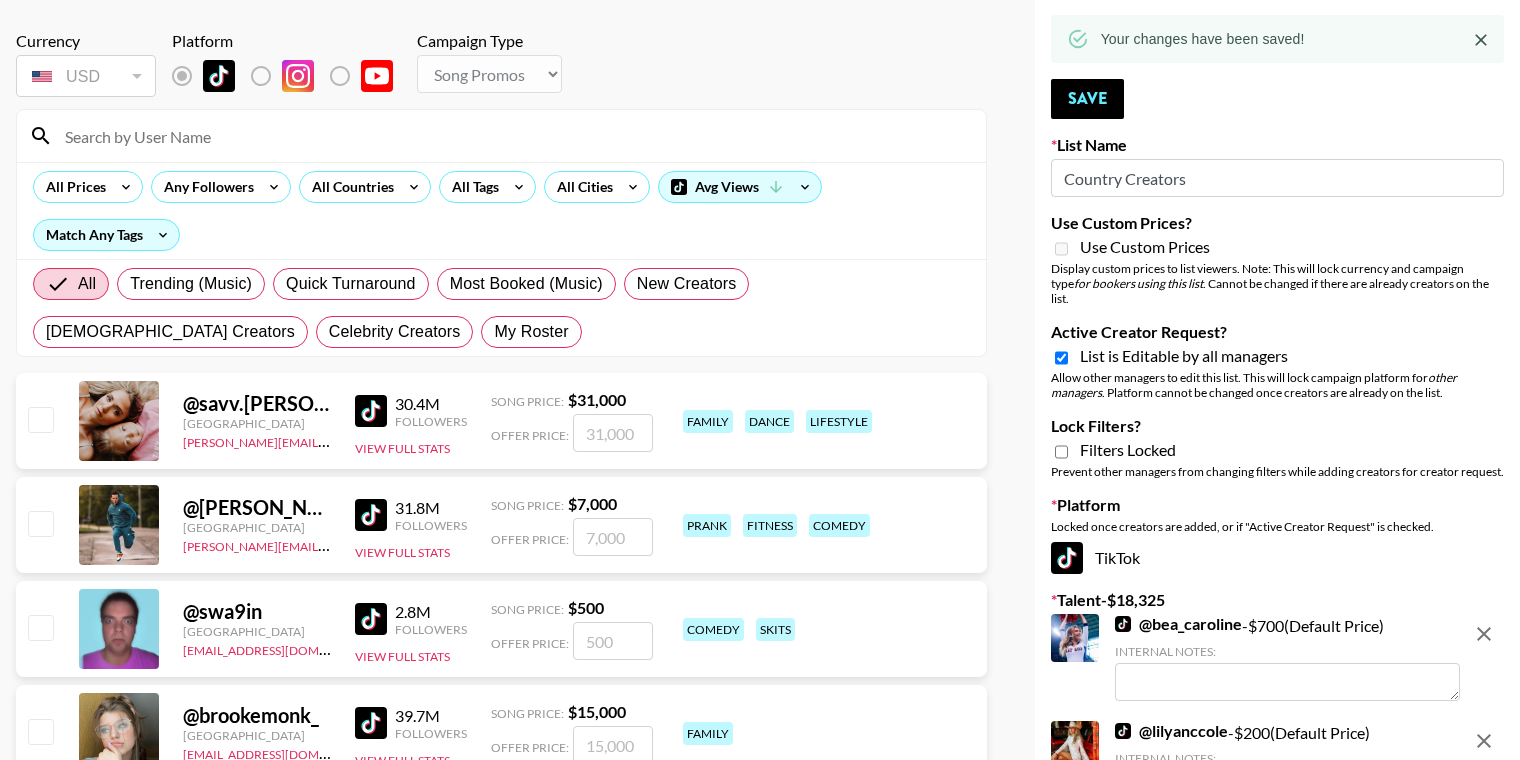 click on "[GEOGRAPHIC_DATA] [GEOGRAPHIC_DATA] [GEOGRAPHIC_DATA] [GEOGRAPHIC_DATA] [GEOGRAPHIC_DATA] [GEOGRAPHIC_DATA] [GEOGRAPHIC_DATA] [GEOGRAPHIC_DATA] [GEOGRAPHIC_DATA] [GEOGRAPHIC_DATA], [GEOGRAPHIC_DATA] [GEOGRAPHIC_DATA], [GEOGRAPHIC_DATA] [GEOGRAPHIC_DATA] [GEOGRAPHIC_DATA] [GEOGRAPHIC_DATA] [GEOGRAPHIC_DATA] [GEOGRAPHIC_DATA] [GEOGRAPHIC_DATA], [GEOGRAPHIC_DATA] [GEOGRAPHIC_DATA] [GEOGRAPHIC_DATA] [GEOGRAPHIC_DATA] [GEOGRAPHIC_DATA] [GEOGRAPHIC_DATA] [GEOGRAPHIC_DATA] [GEOGRAPHIC_DATA] [GEOGRAPHIC_DATA] [GEOGRAPHIC_DATA], [GEOGRAPHIC_DATA] [GEOGRAPHIC_DATA], [GEOGRAPHIC_DATA] [GEOGRAPHIC_DATA] [GEOGRAPHIC_DATA] [GEOGRAPHIC_DATA] [GEOGRAPHIC_DATA] [GEOGRAPHIC_DATA] [GEOGRAPHIC_DATA] [GEOGRAPHIC_DATA] [GEOGRAPHIC_DATA] [GEOGRAPHIC_DATA] [GEOGRAPHIC_DATA] [GEOGRAPHIC_DATA] [GEOGRAPHIC_DATA] [GEOGRAPHIC_DATA] [GEOGRAPHIC_DATA] [GEOGRAPHIC_DATA] City [GEOGRAPHIC_DATA] [GEOGRAPHIC_DATA] [GEOGRAPHIC_DATA] [GEOGRAPHIC_DATA] [GEOGRAPHIC_DATA] [GEOGRAPHIC_DATA], [GEOGRAPHIC_DATA] [GEOGRAPHIC_DATA], [GEOGRAPHIC_DATA] [GEOGRAPHIC_DATA] [GEOGRAPHIC_DATA] [US_STATE] [GEOGRAPHIC_DATA] [GEOGRAPHIC_DATA] [GEOGRAPHIC_DATA] [GEOGRAPHIC_DATA] [GEOGRAPHIC_DATA] [GEOGRAPHIC_DATA] [GEOGRAPHIC_DATA] [GEOGRAPHIC_DATA] [GEOGRAPHIC_DATA] [GEOGRAPHIC_DATA] [GEOGRAPHIC_DATA] [GEOGRAPHIC_DATA] [GEOGRAPHIC_DATA] [GEOGRAPHIC_DATA] [GEOGRAPHIC_DATA] [GEOGRAPHIC_DATA] [GEOGRAPHIC_DATA] [GEOGRAPHIC_DATA] [GEOGRAPHIC_DATA] [GEOGRAPHIC_DATA] [GEOGRAPHIC_DATA][PERSON_NAME] [GEOGRAPHIC_DATA][PERSON_NAME] [GEOGRAPHIC_DATA] [GEOGRAPHIC_DATA][PERSON_NAME] [GEOGRAPHIC_DATA] [GEOGRAPHIC_DATA] [GEOGRAPHIC_DATA] [GEOGRAPHIC_DATA] [GEOGRAPHIC_DATA] [GEOGRAPHIC_DATA] [GEOGRAPHIC_DATA] [GEOGRAPHIC_DATA] [US_STATE] D.C. [GEOGRAPHIC_DATA]" at bounding box center (760, 380) 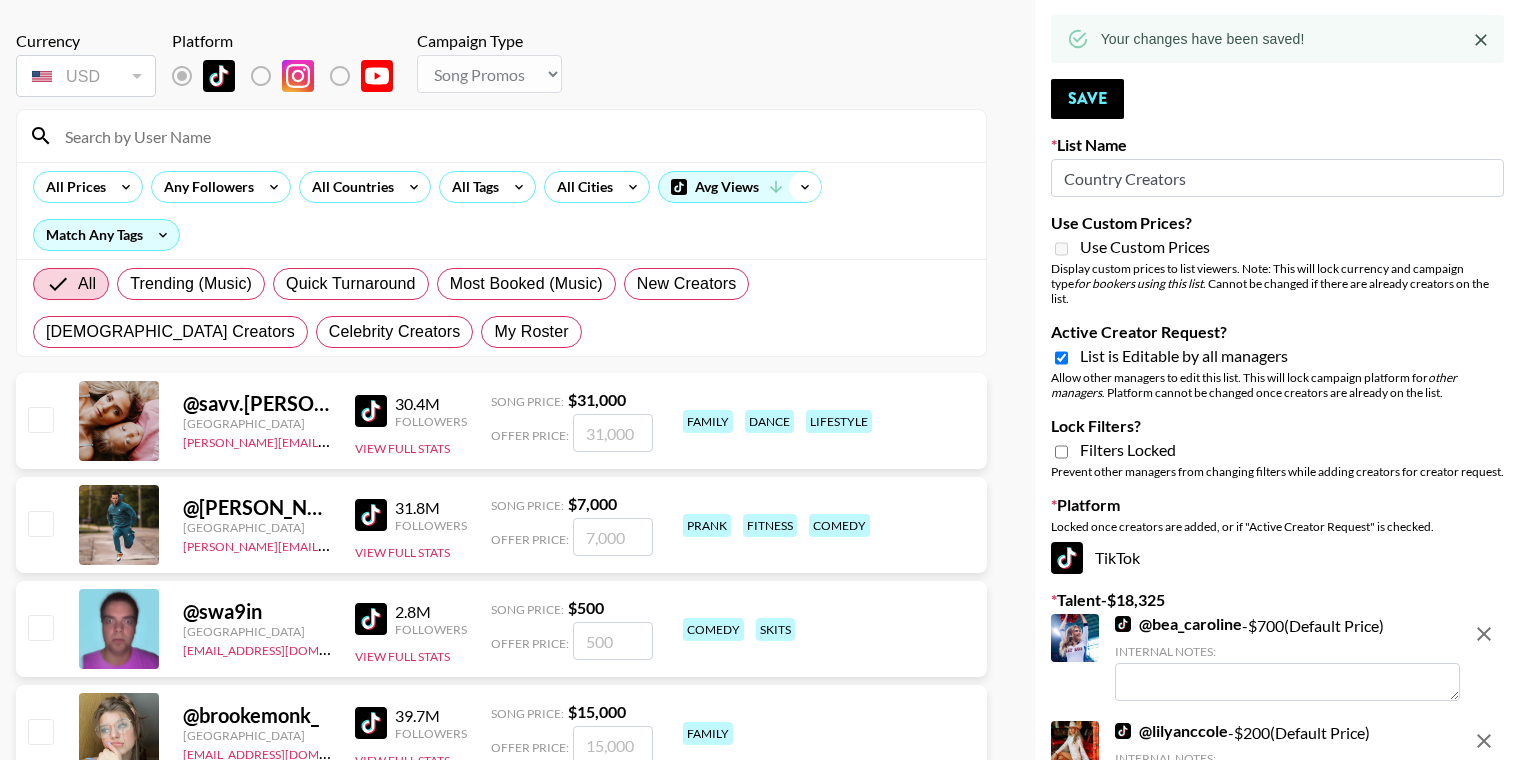 click 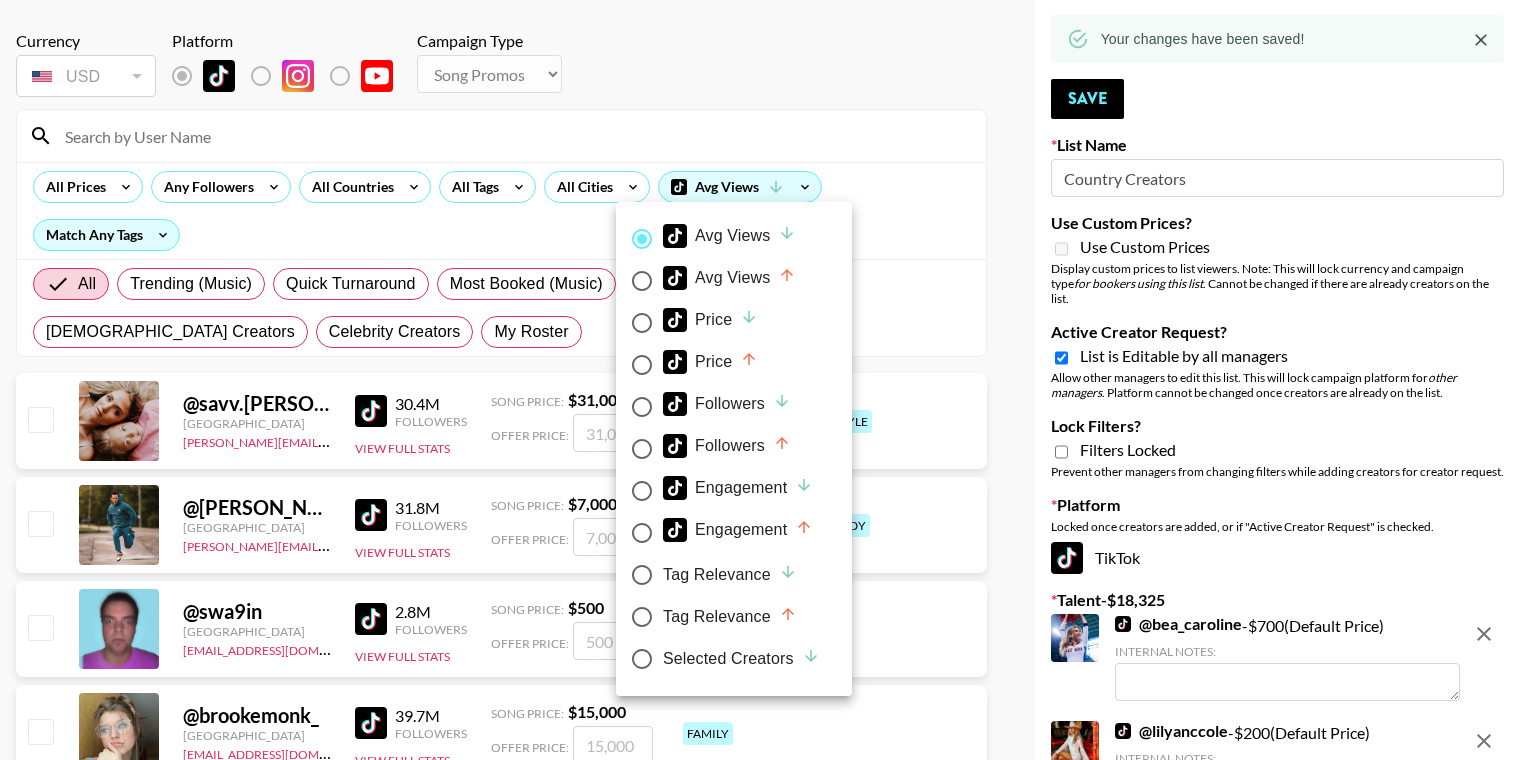click on "Selected Creators" at bounding box center (741, 659) 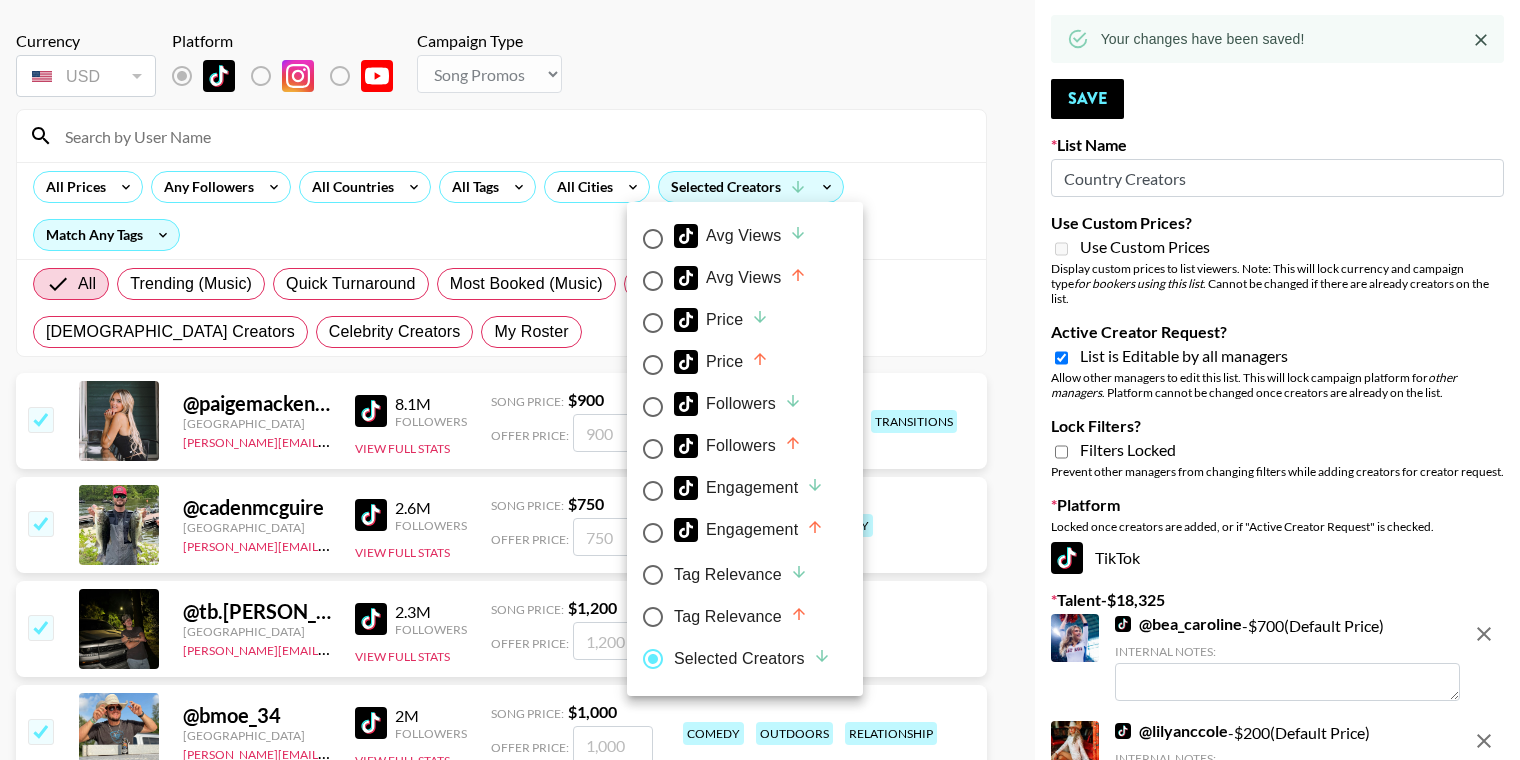 click at bounding box center [760, 380] 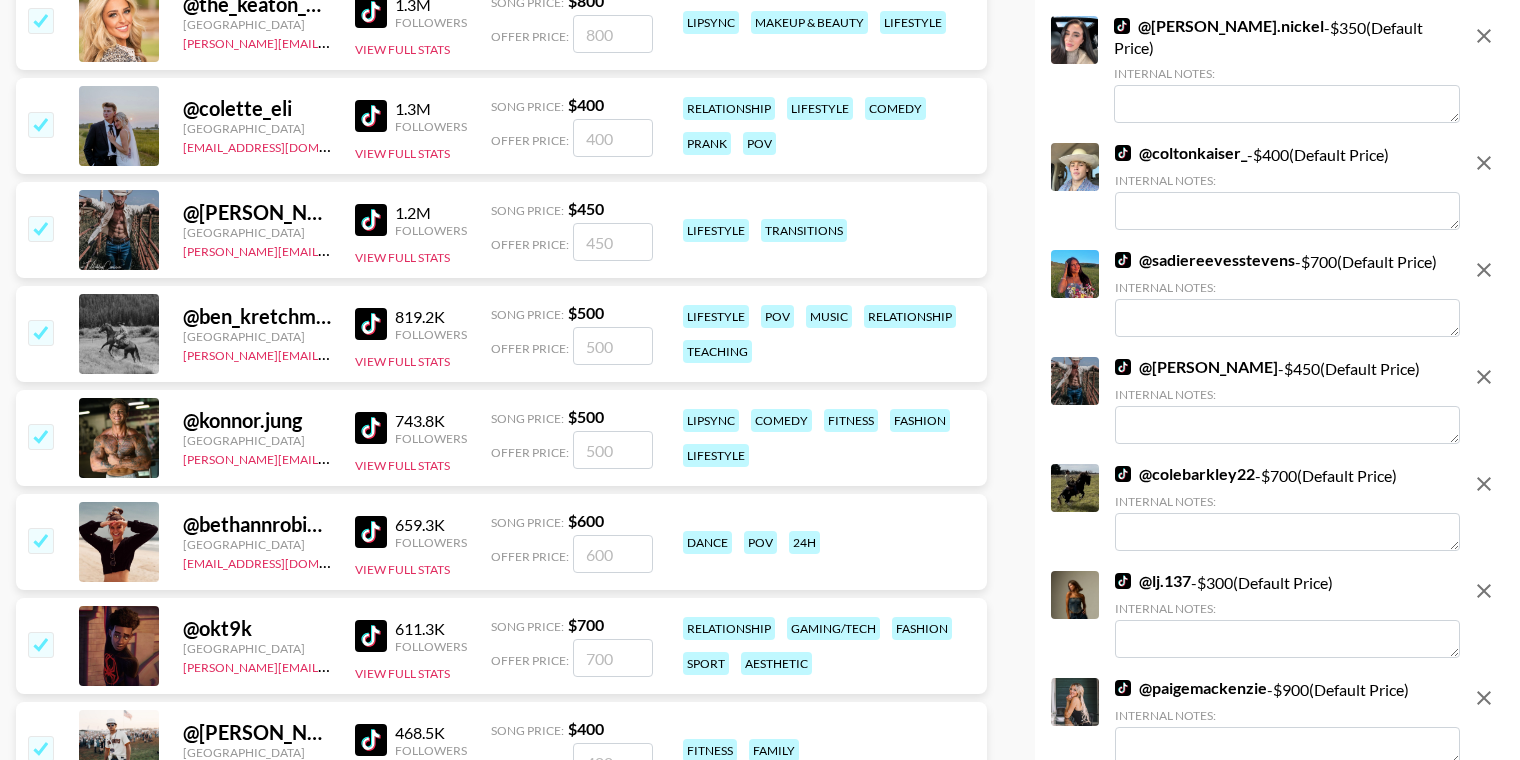 scroll, scrollTop: 1400, scrollLeft: 0, axis: vertical 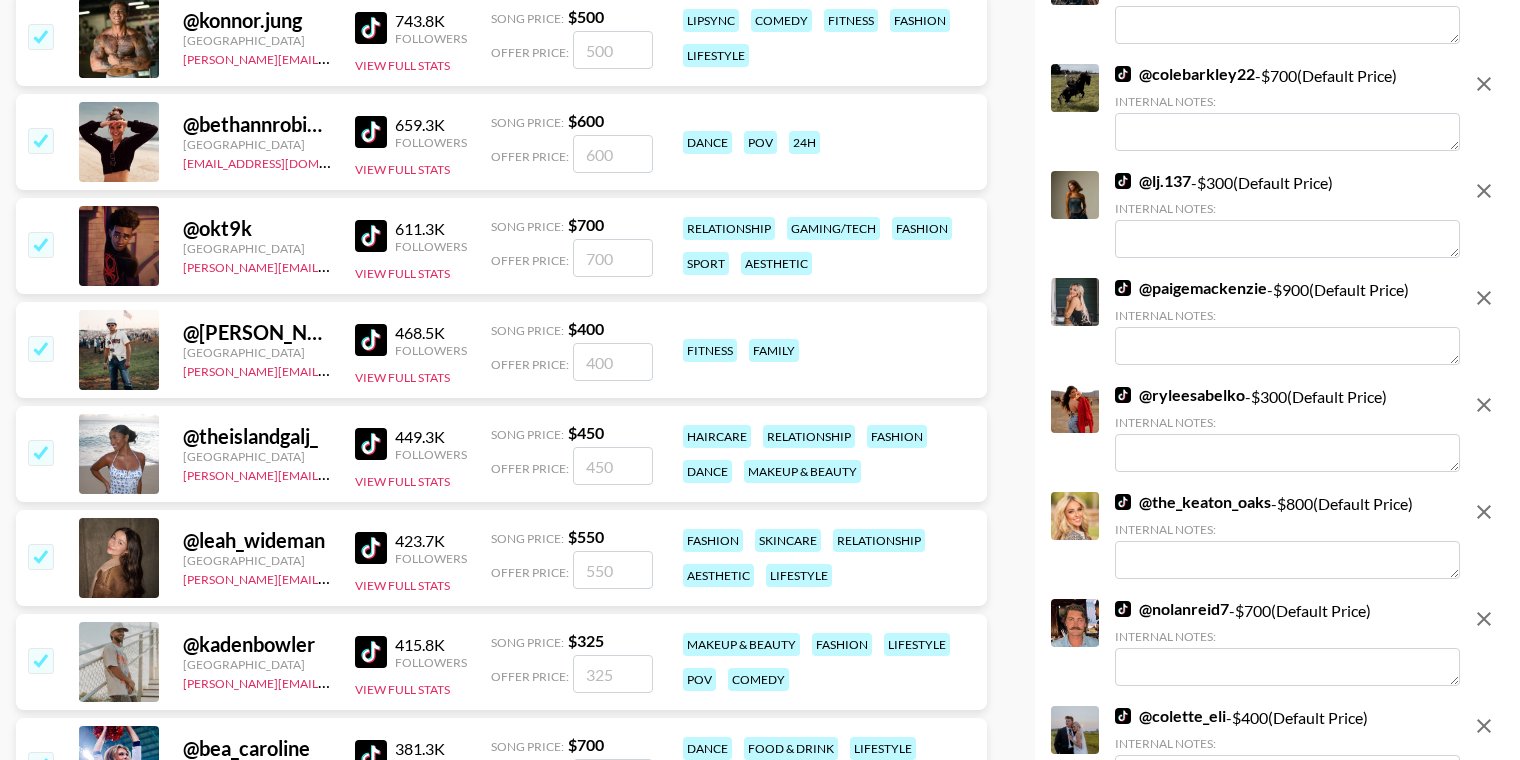 click on "449.3K" at bounding box center [431, 437] 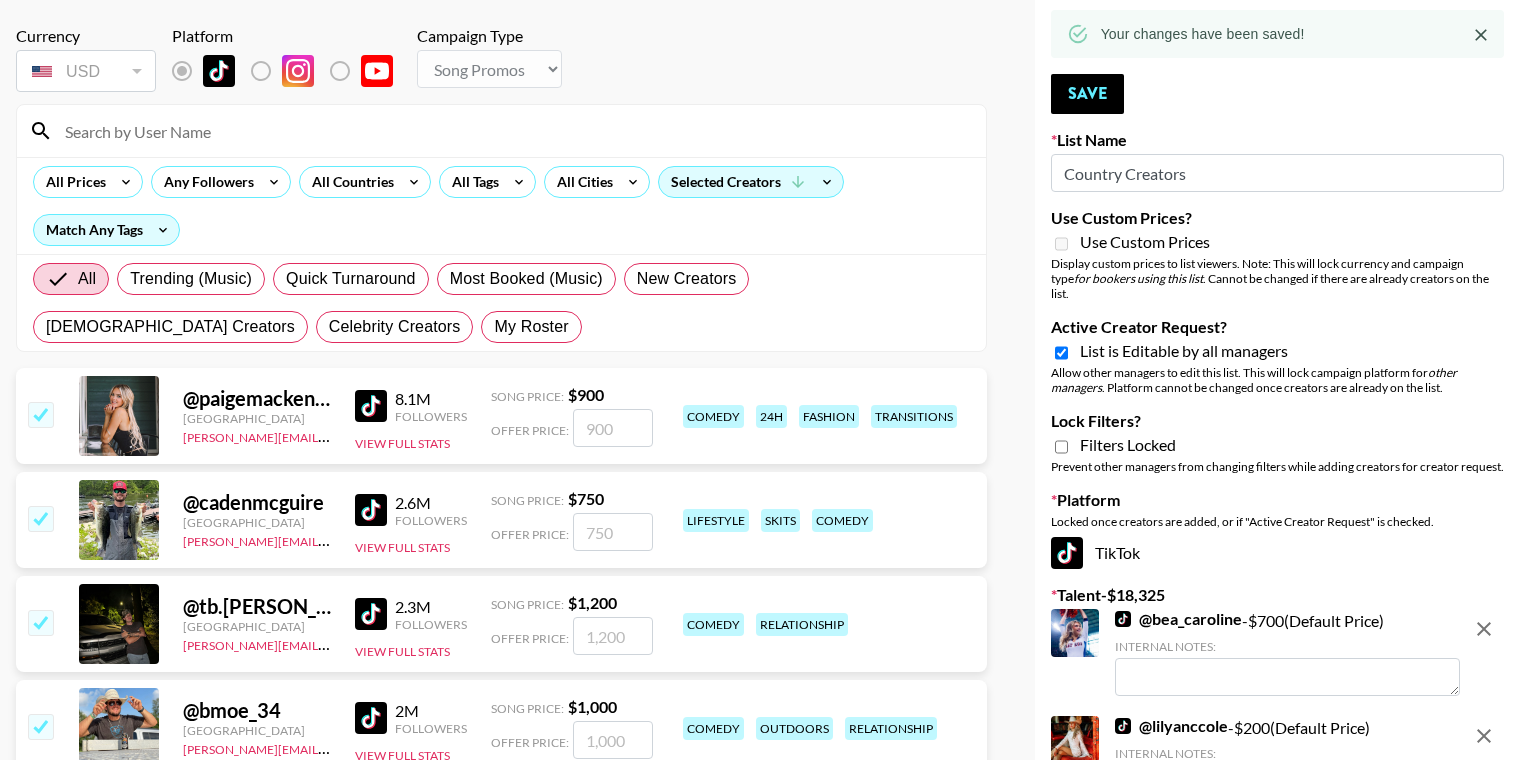 scroll, scrollTop: 0, scrollLeft: 0, axis: both 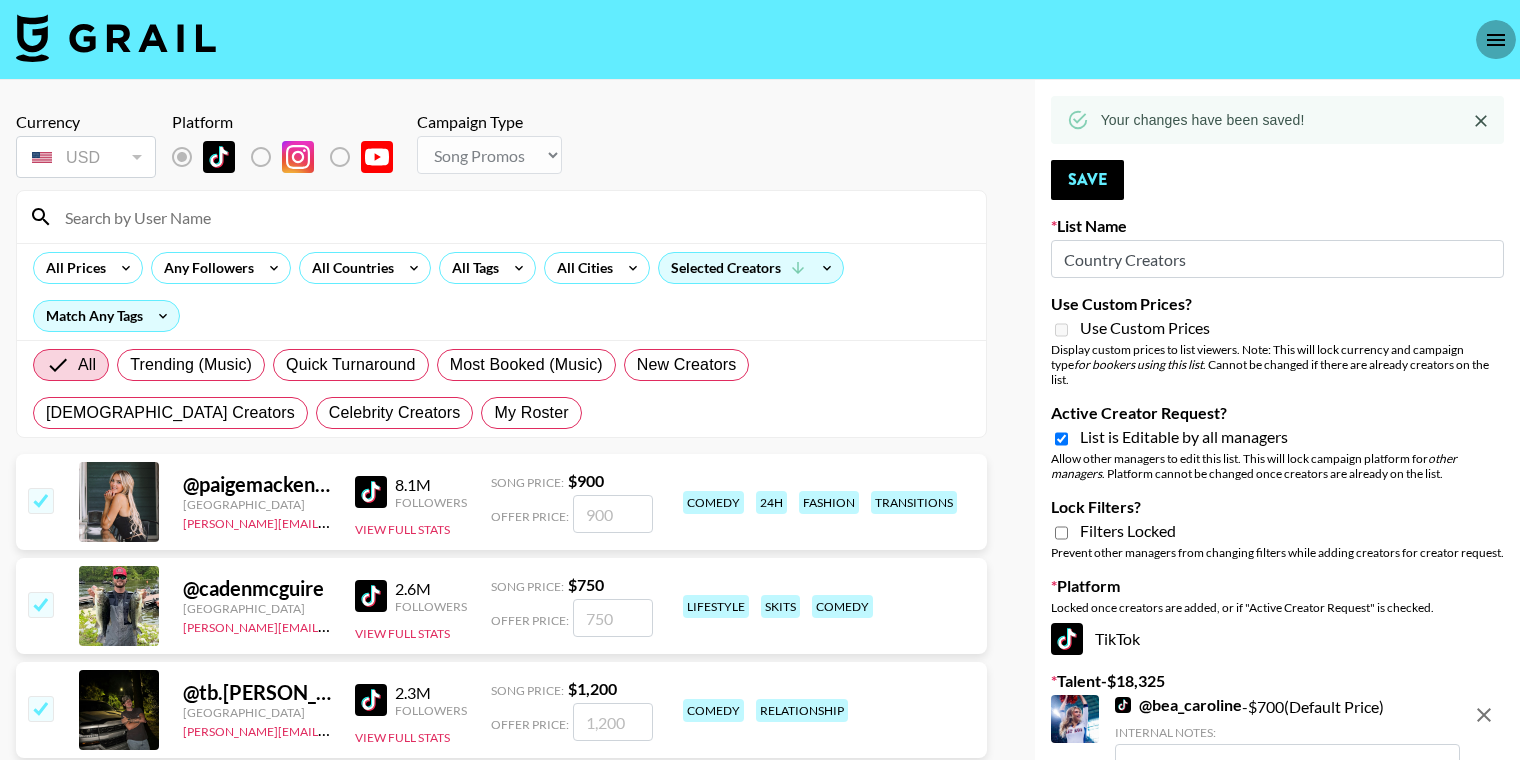 click 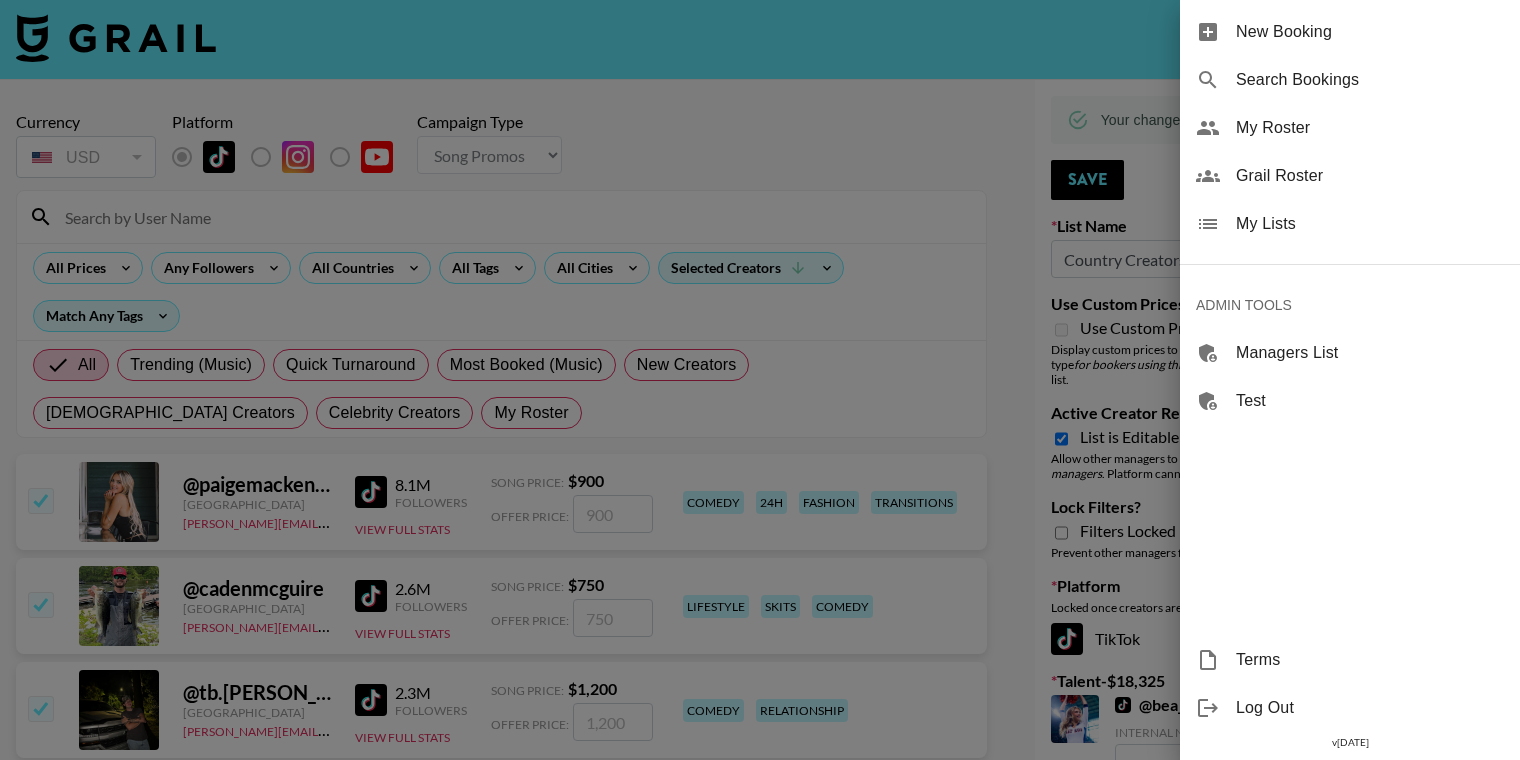 click at bounding box center [760, 380] 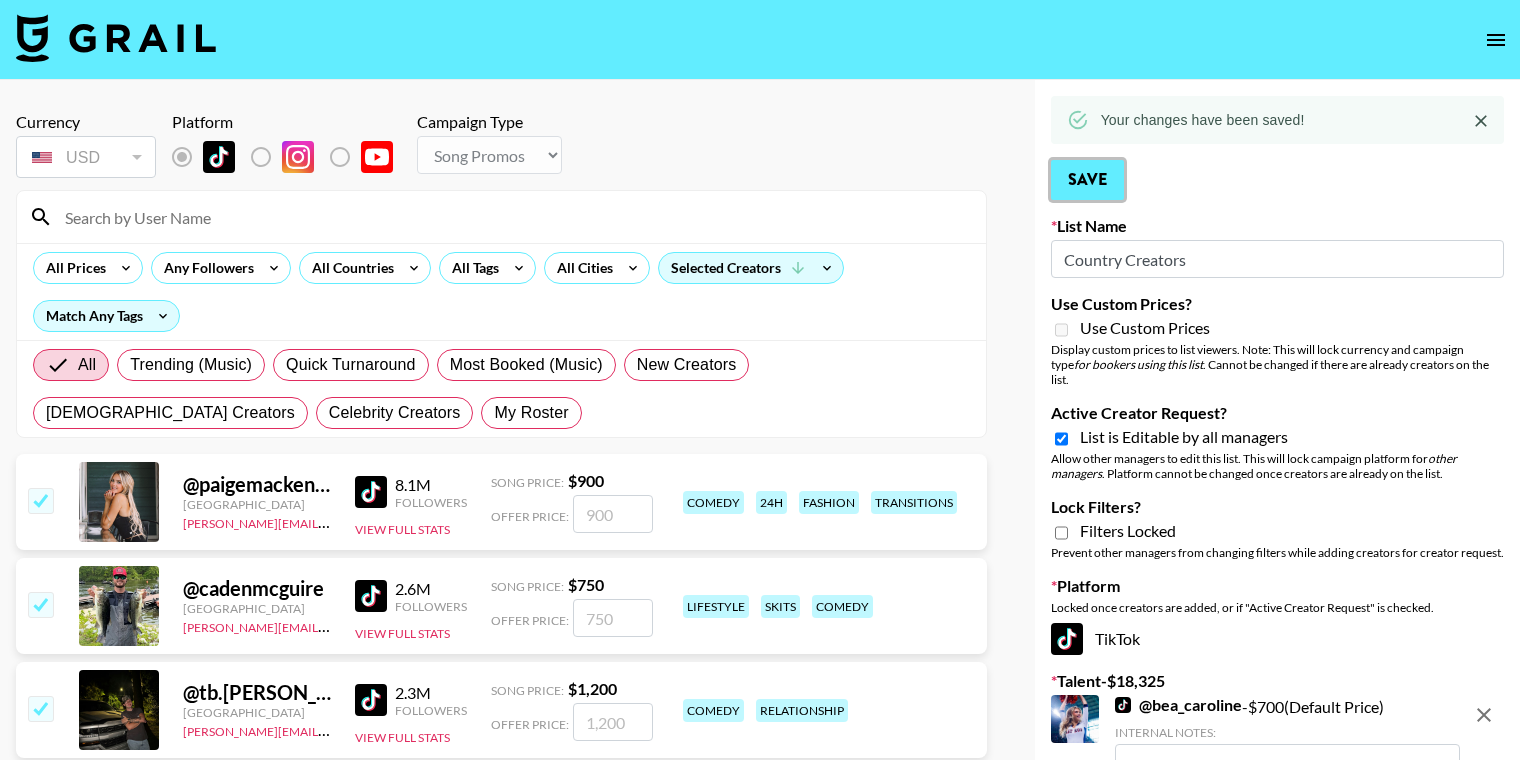 click on "Save" at bounding box center (1087, 180) 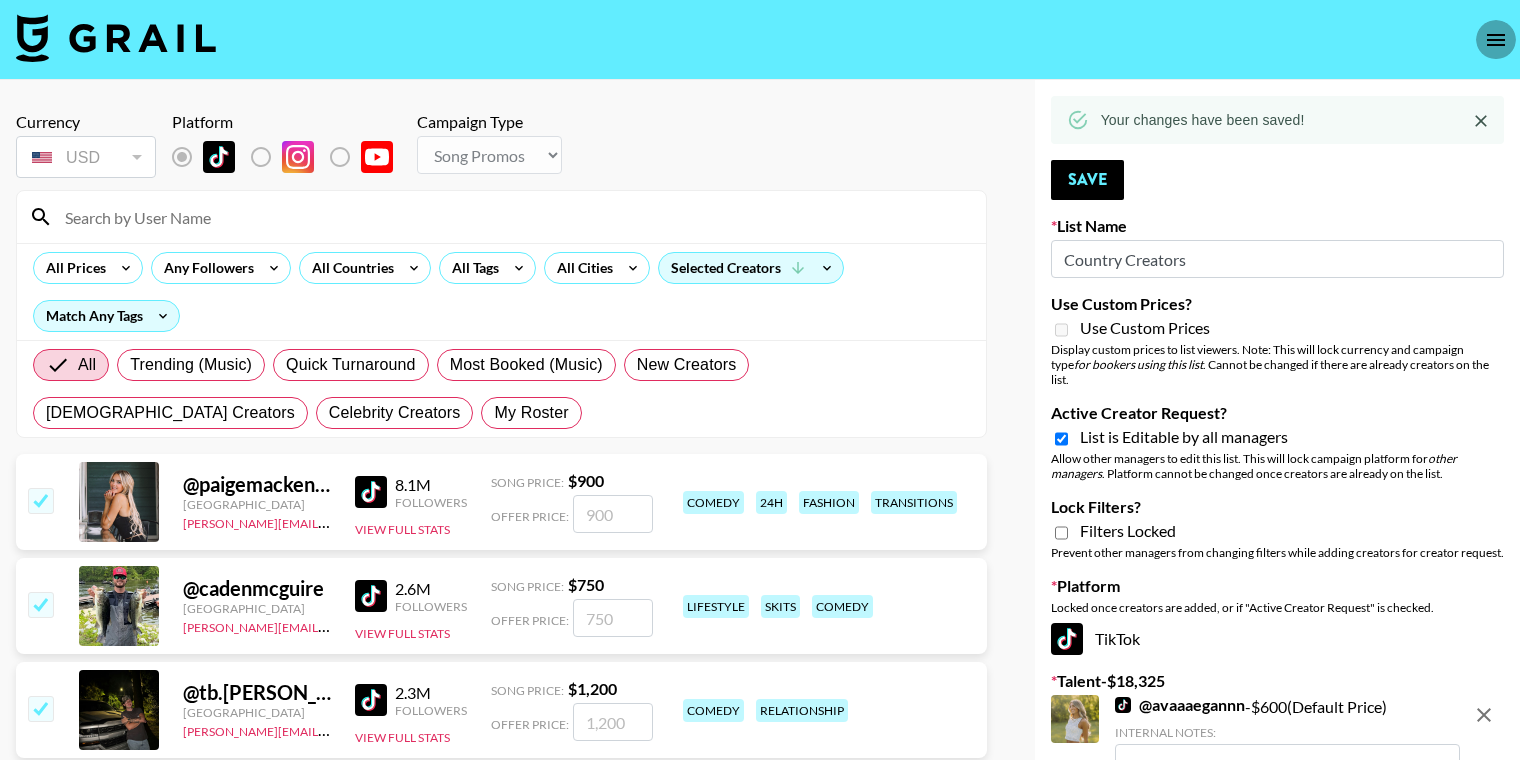 click at bounding box center [1496, 40] 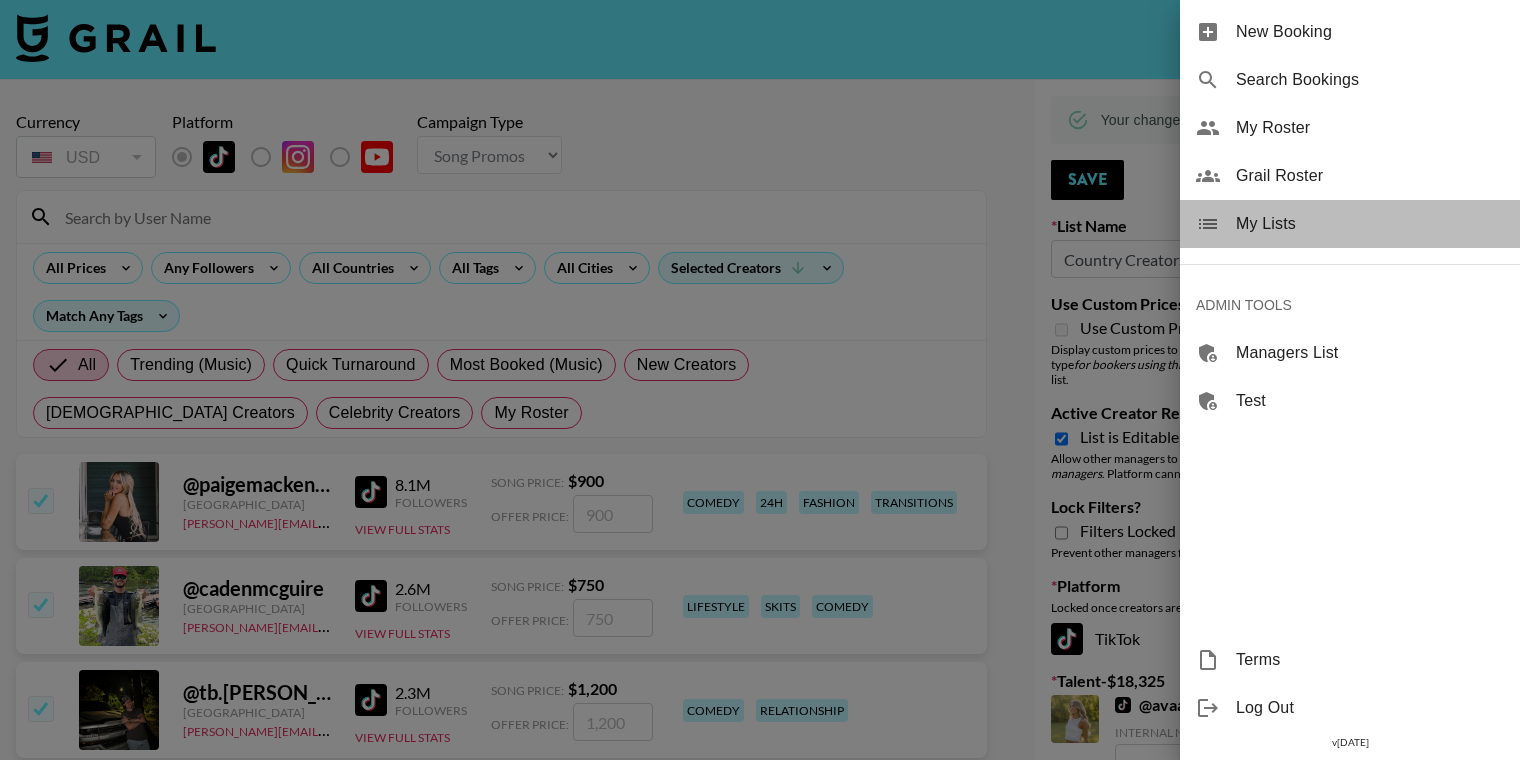 click on "My Lists" at bounding box center (1350, 224) 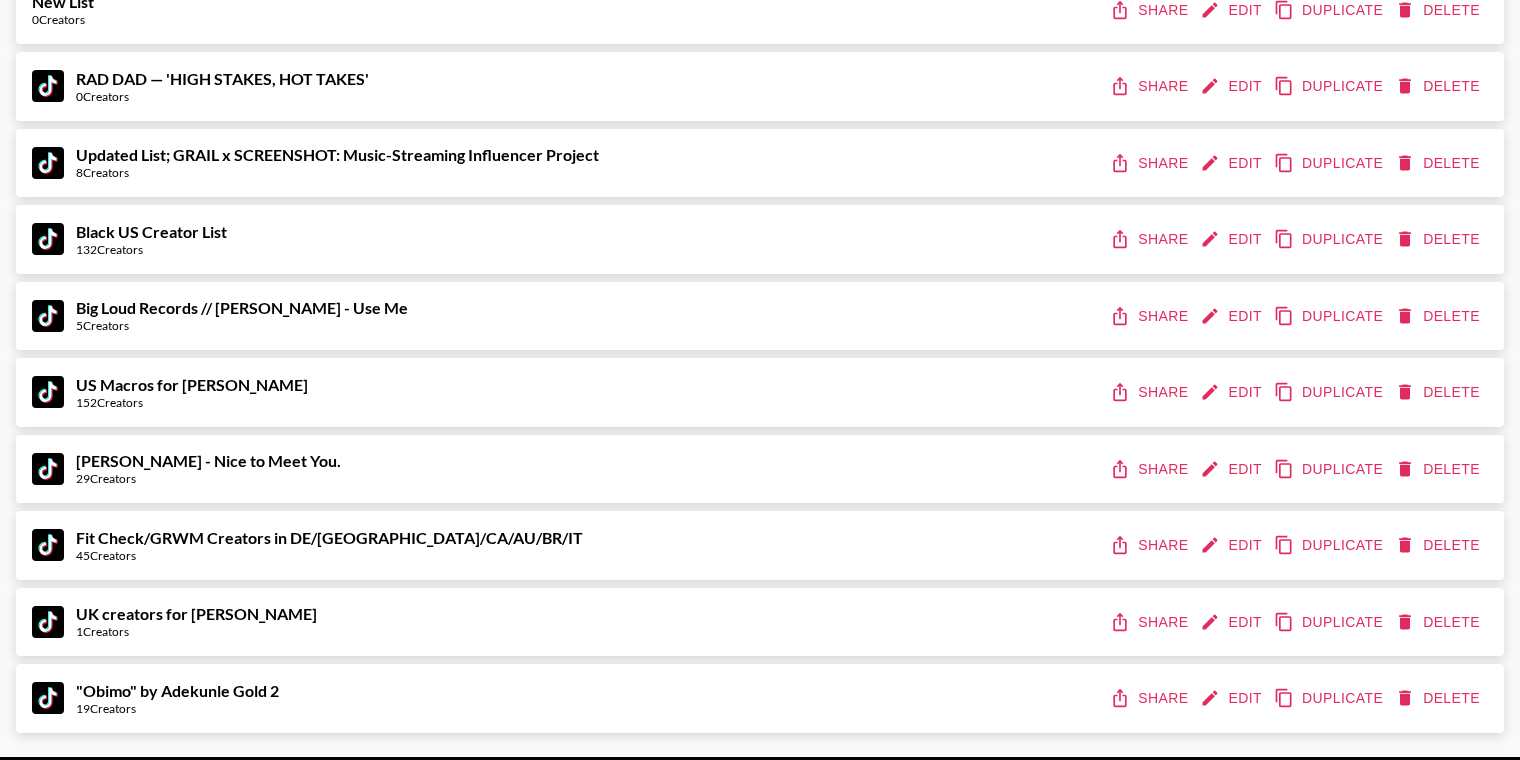 scroll, scrollTop: 945, scrollLeft: 0, axis: vertical 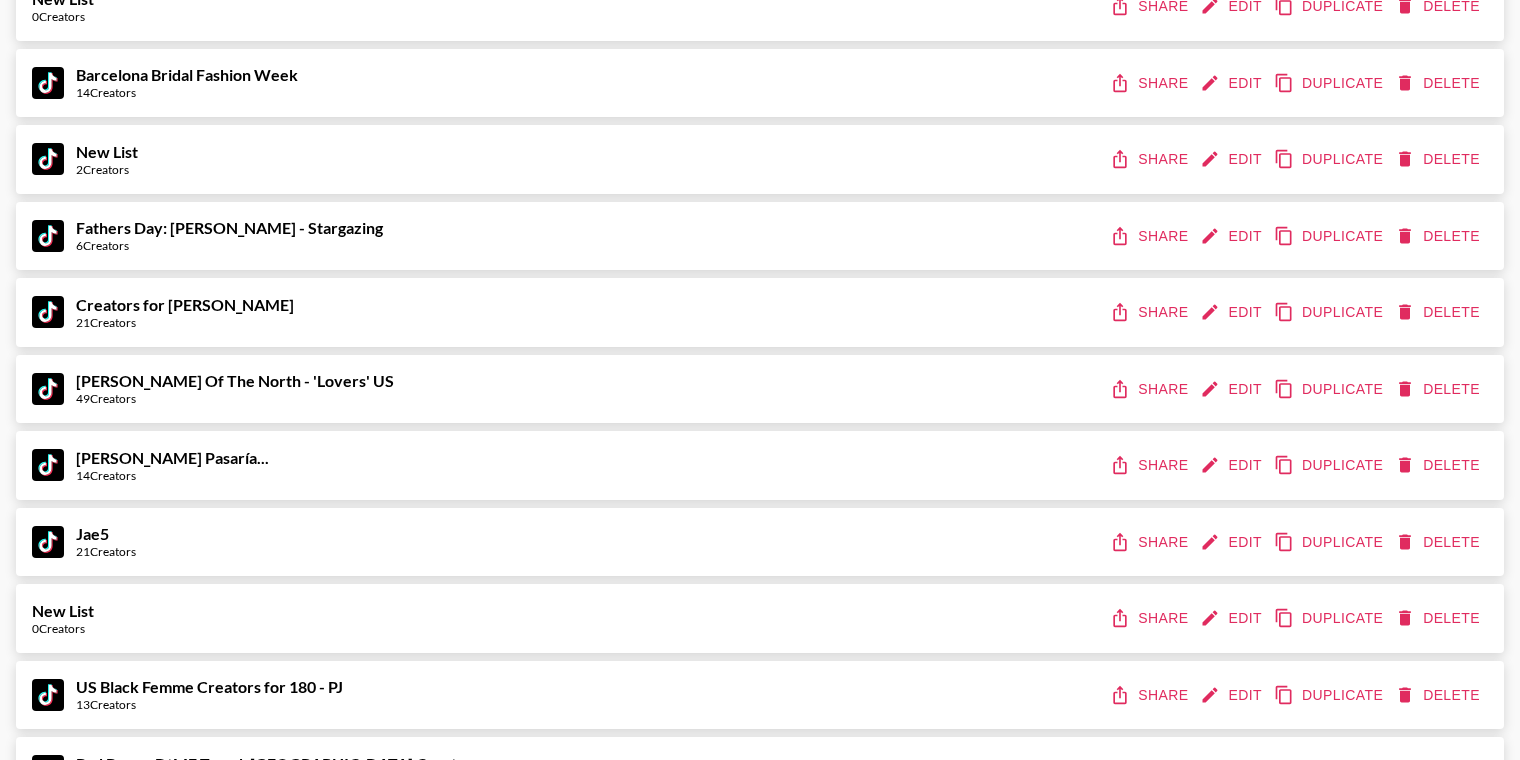 click on "[PERSON_NAME] Of The North - 'Lovers' US 49  Creators Share Edit Duplicate Delete" at bounding box center [760, 389] 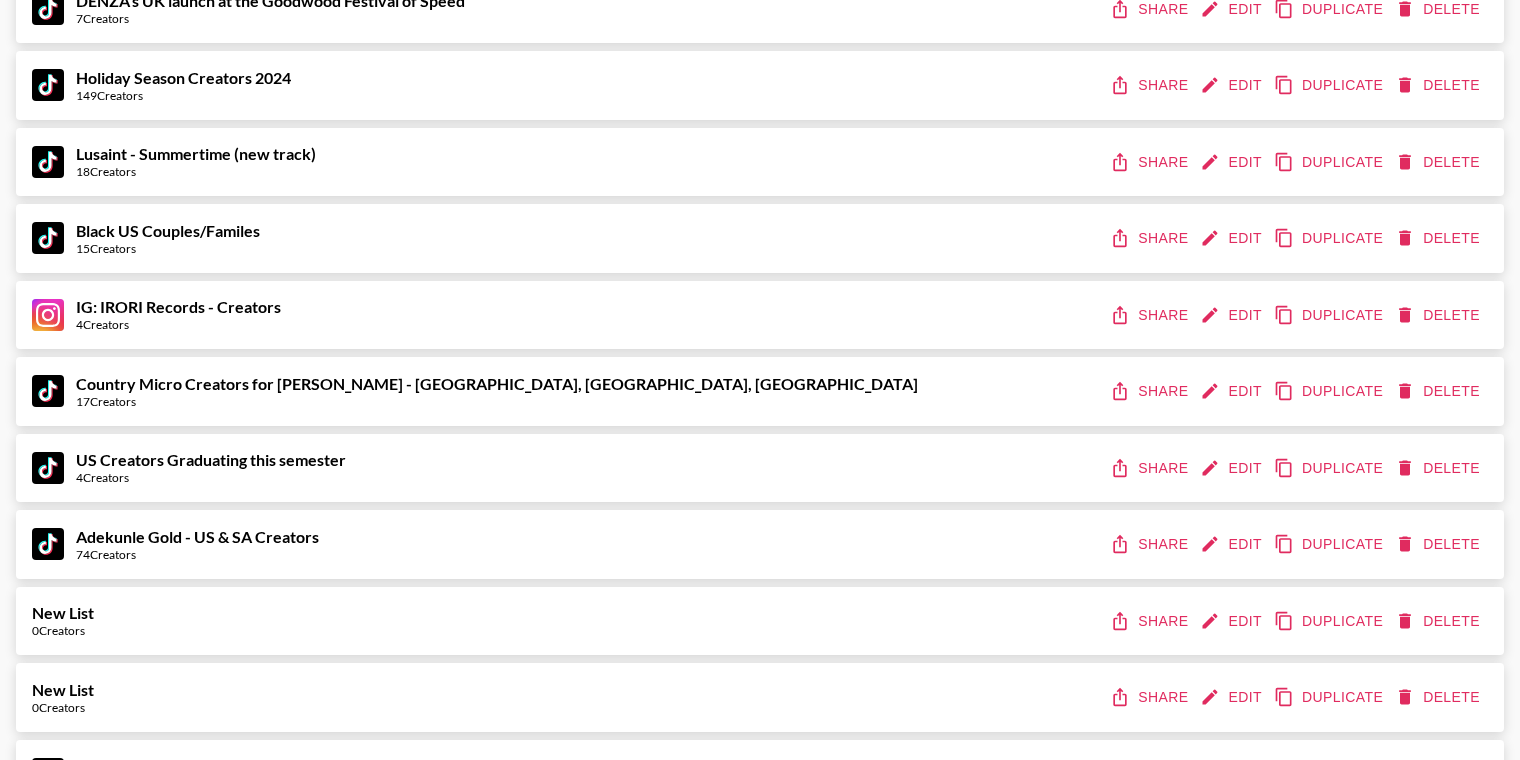 scroll, scrollTop: 18154, scrollLeft: 0, axis: vertical 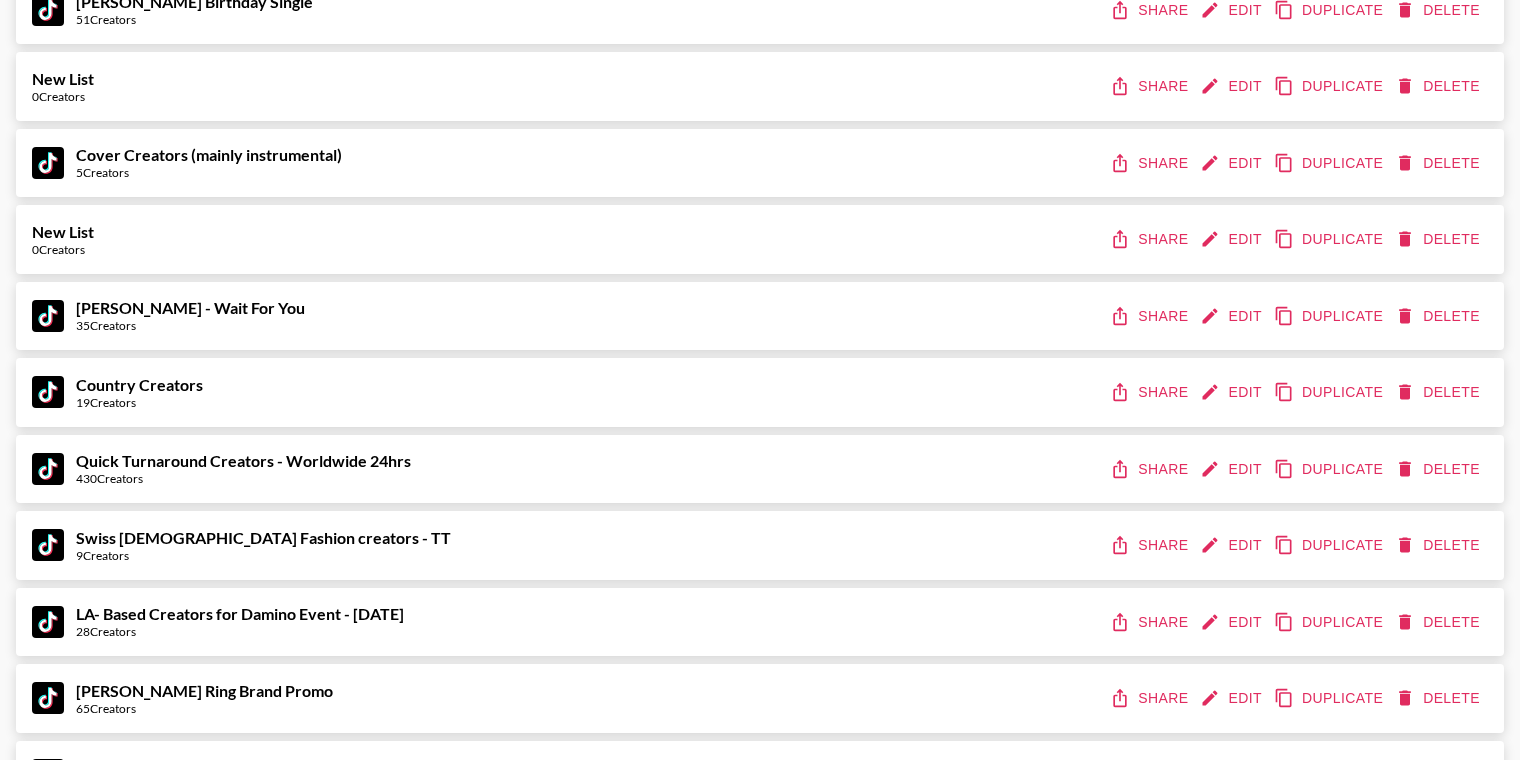 click on "Share" at bounding box center (1151, 392) 